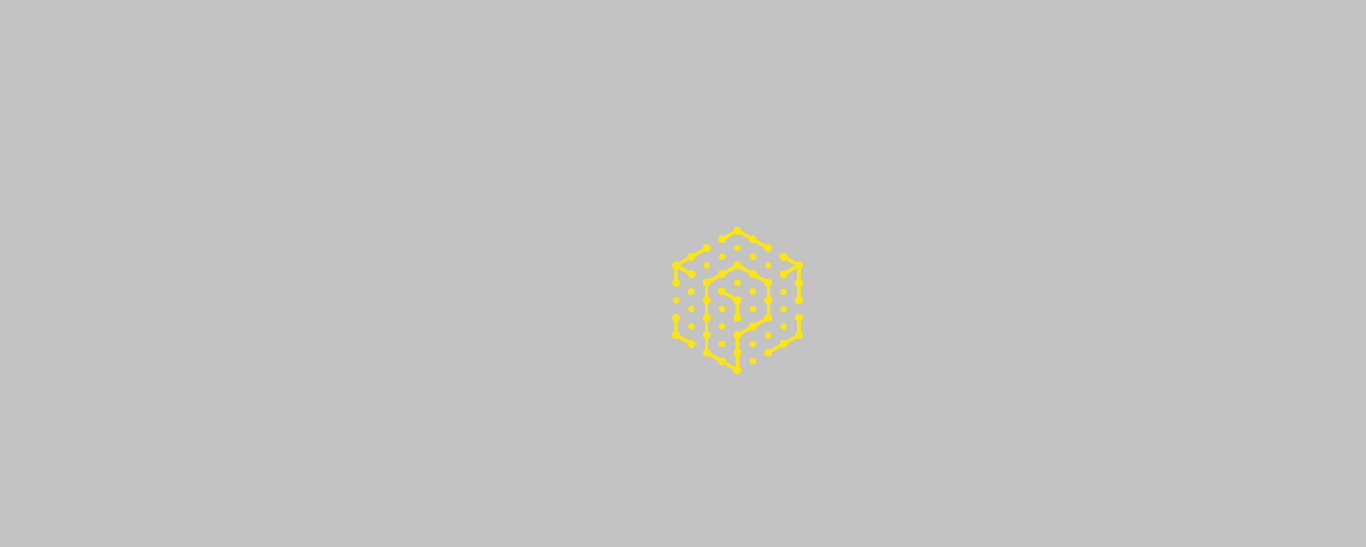 scroll, scrollTop: 0, scrollLeft: 0, axis: both 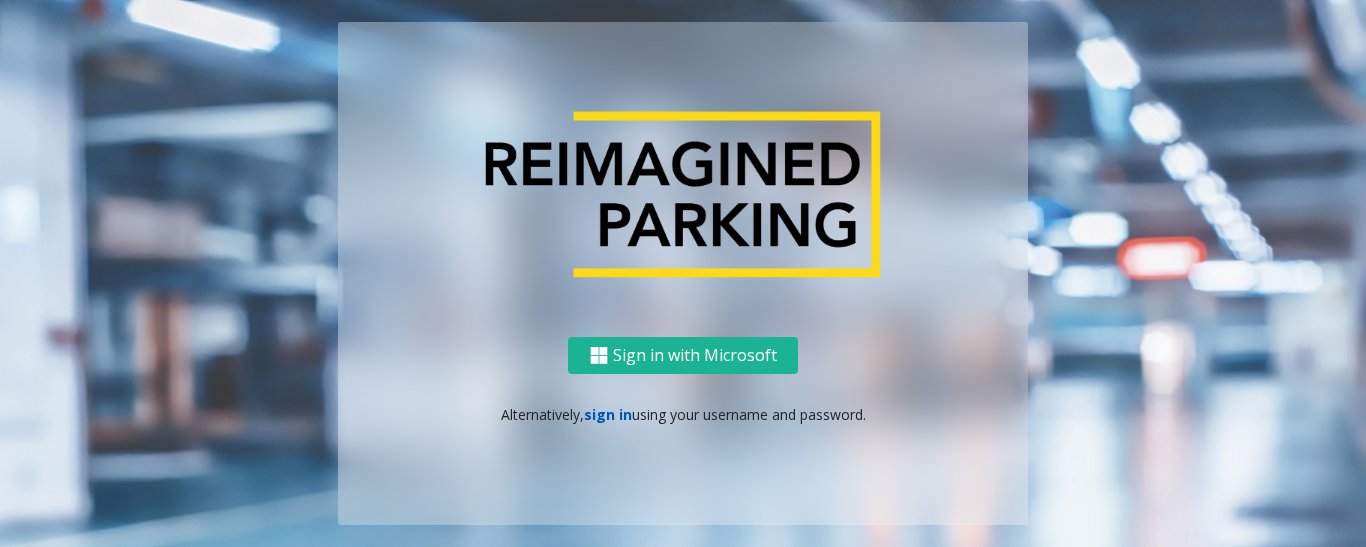 click on "sign in" 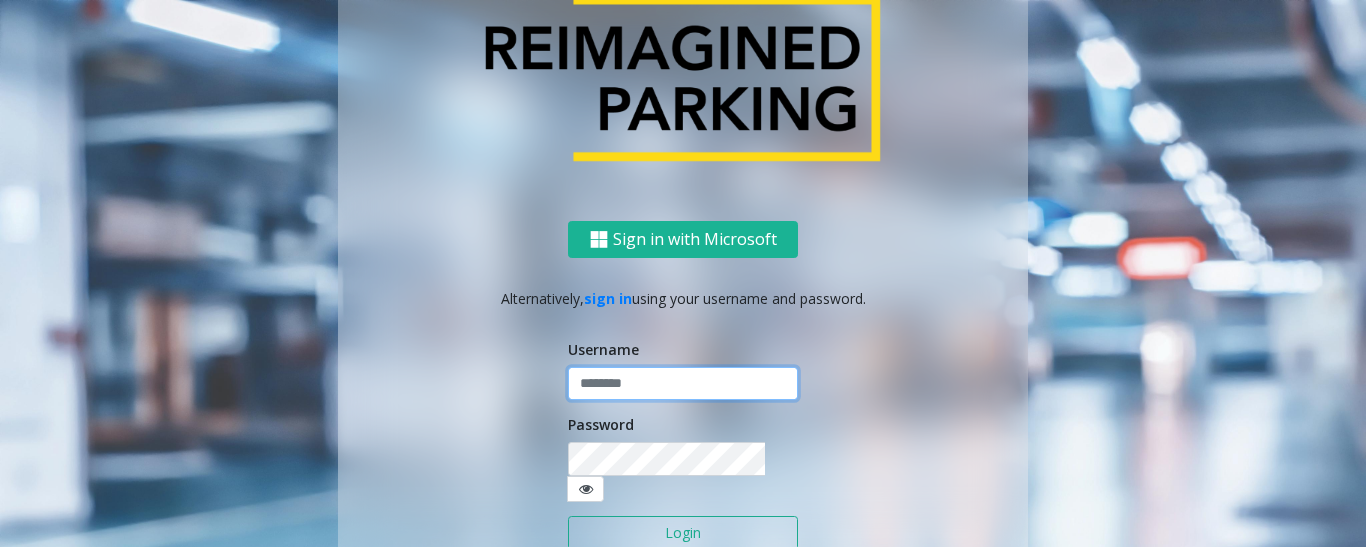 type 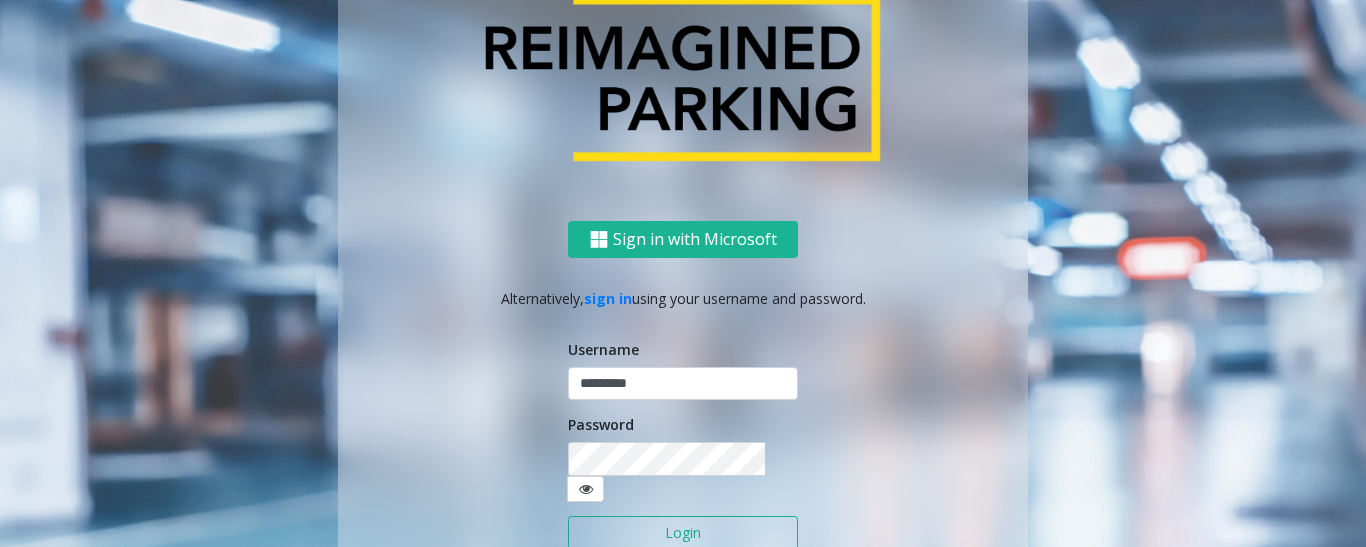 click on "Login" 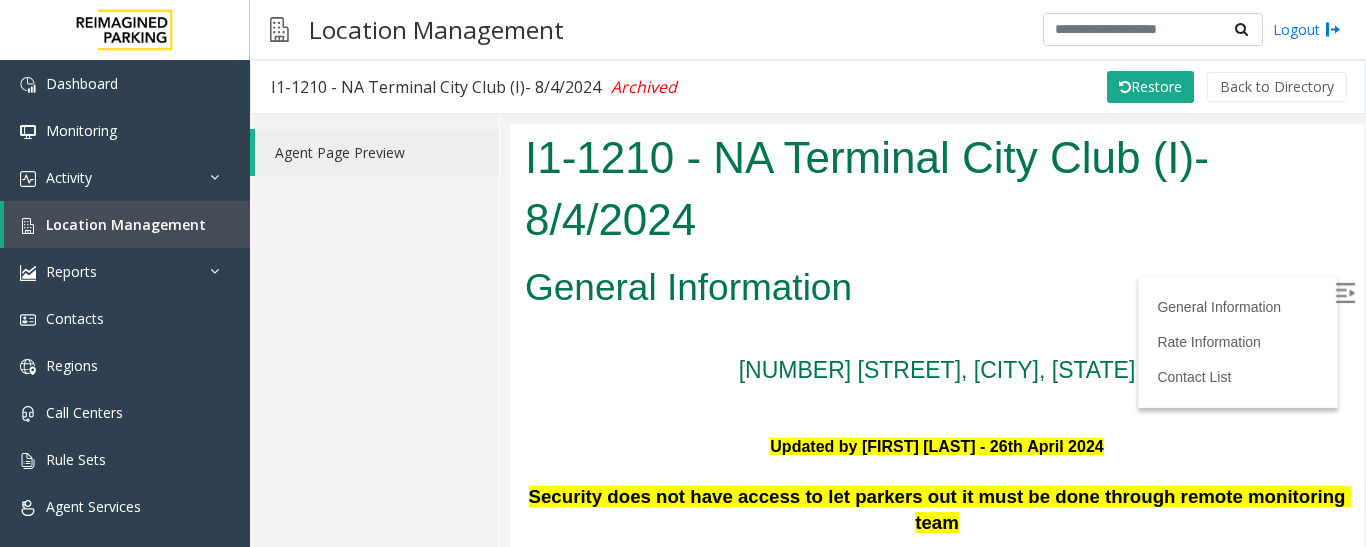 scroll, scrollTop: 0, scrollLeft: 0, axis: both 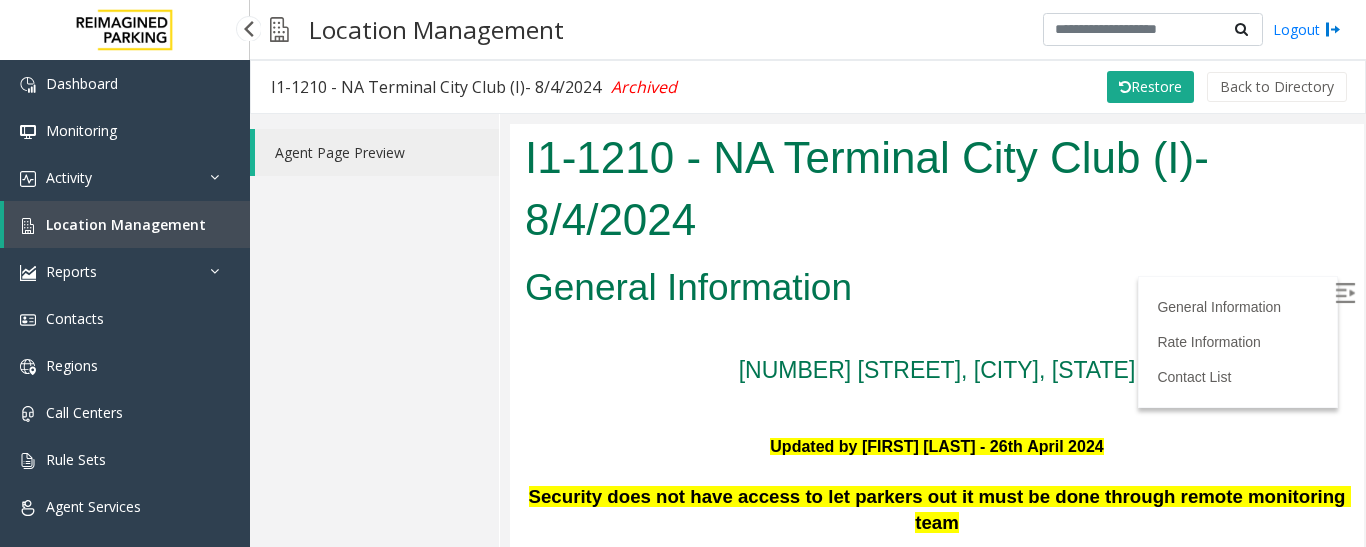 click on "Location Management" at bounding box center [126, 224] 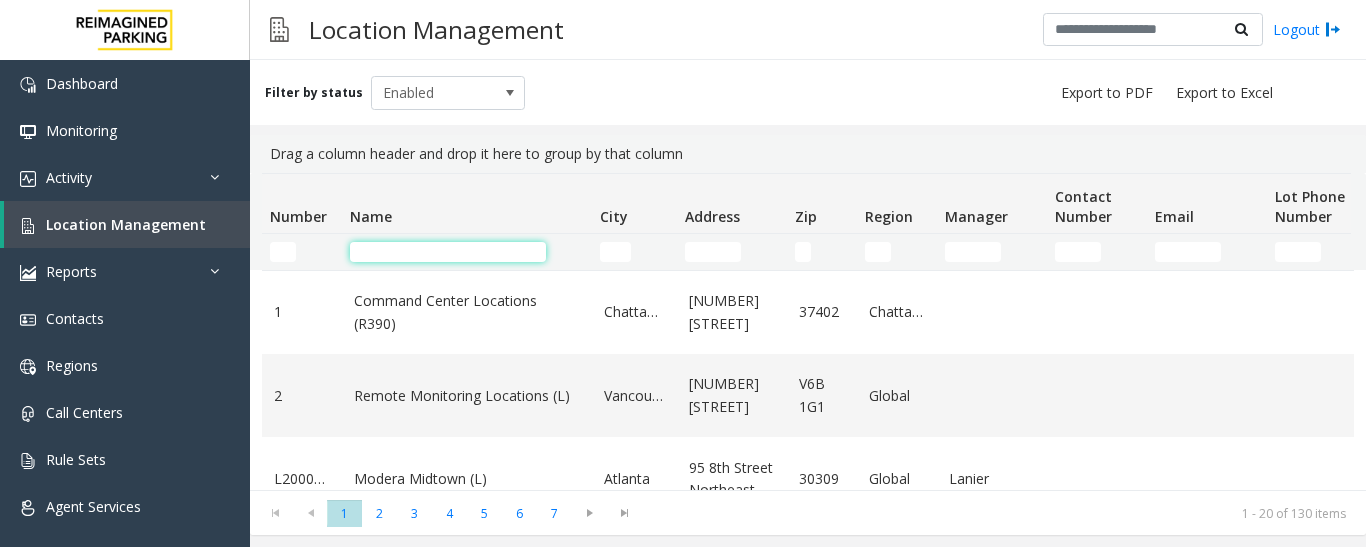 click 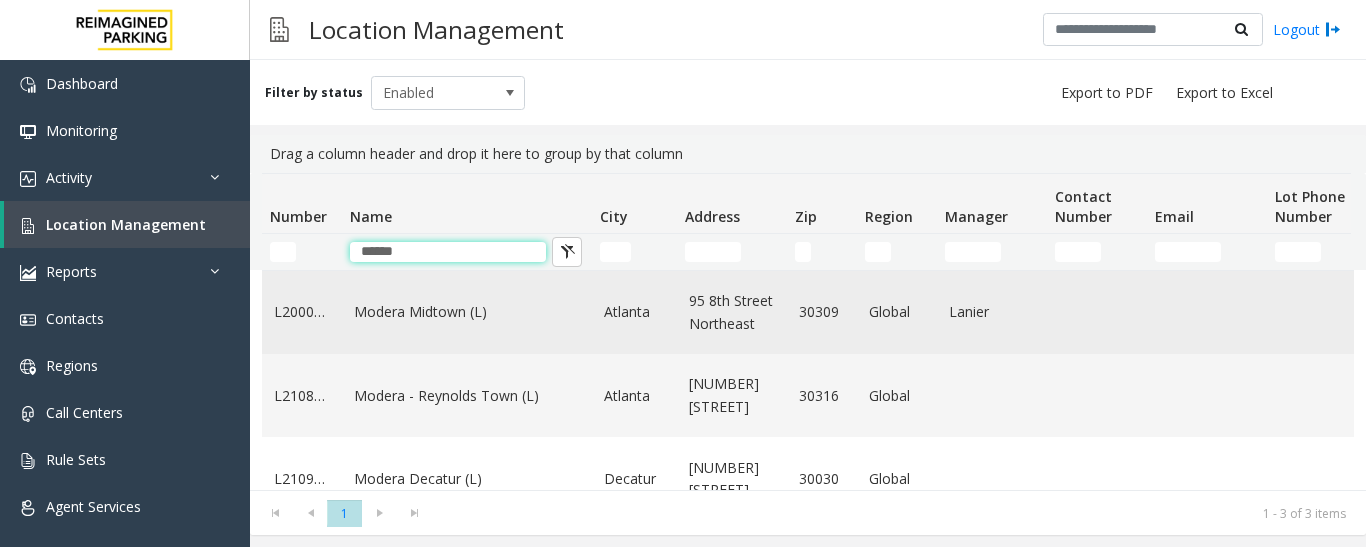 type on "******" 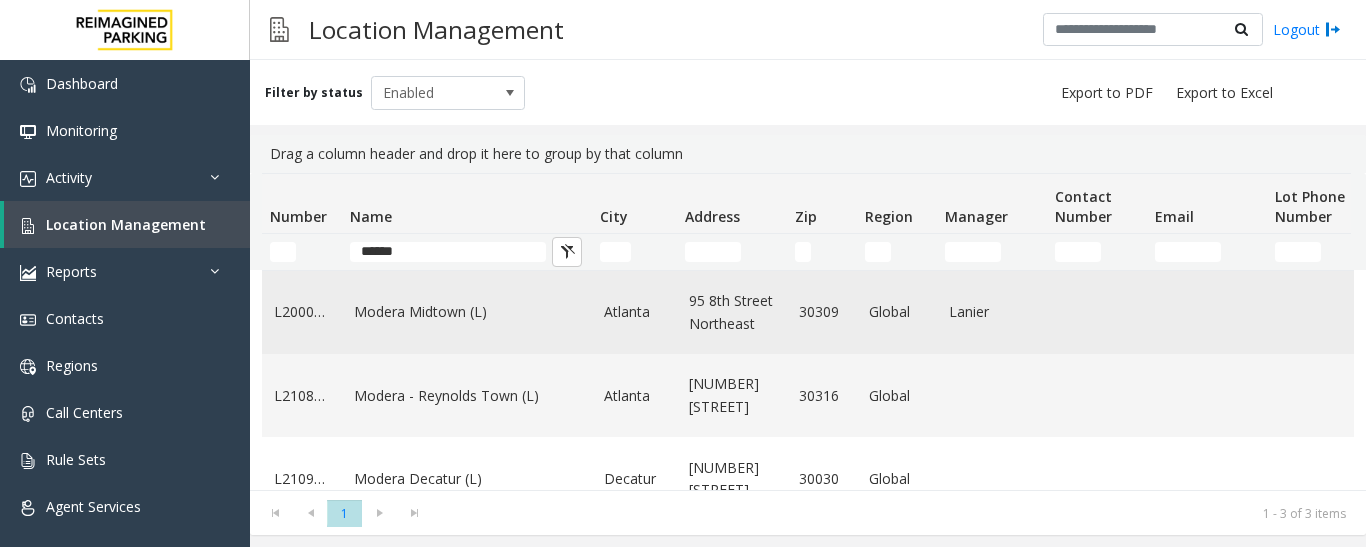 click on "Modera Midtown	(L)" 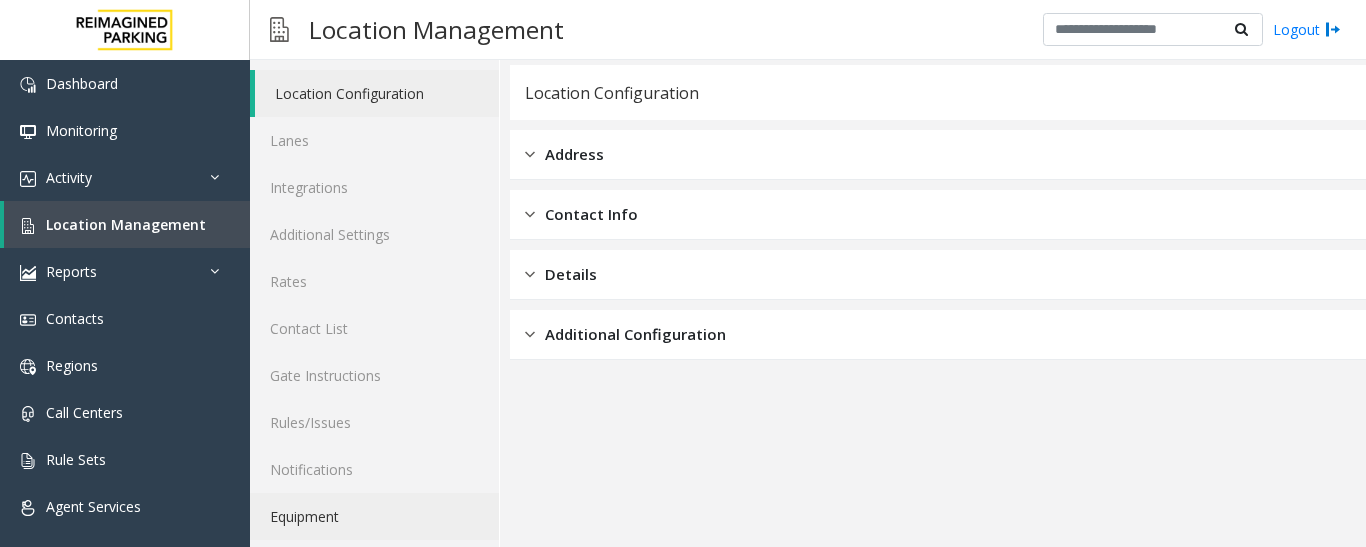 scroll, scrollTop: 112, scrollLeft: 0, axis: vertical 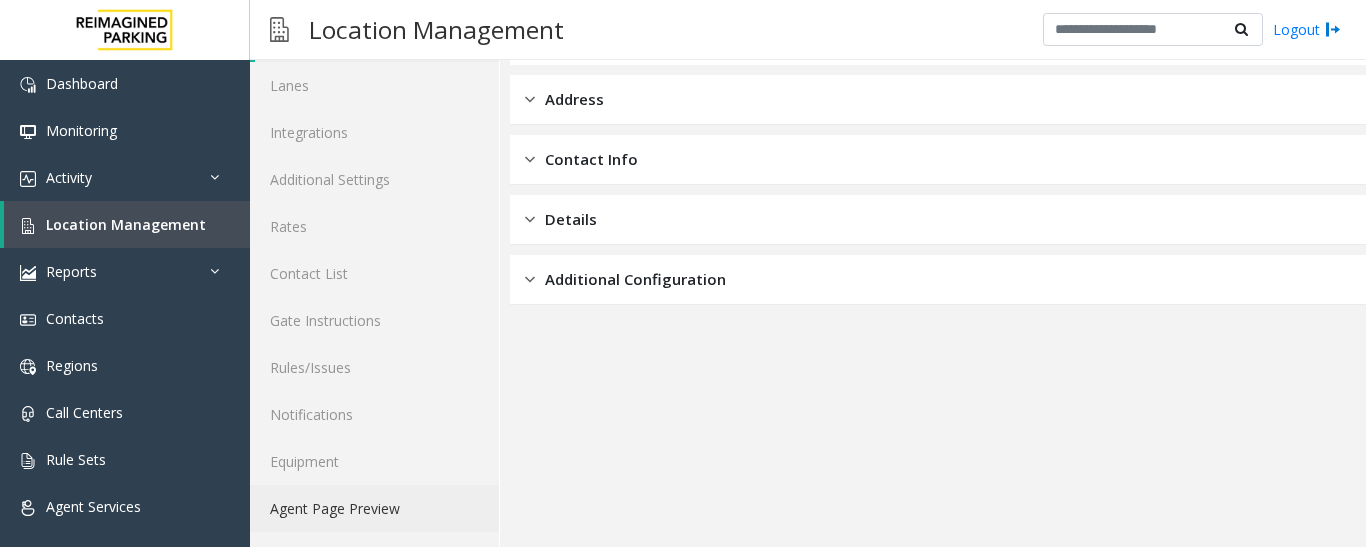 click on "Agent Page Preview" 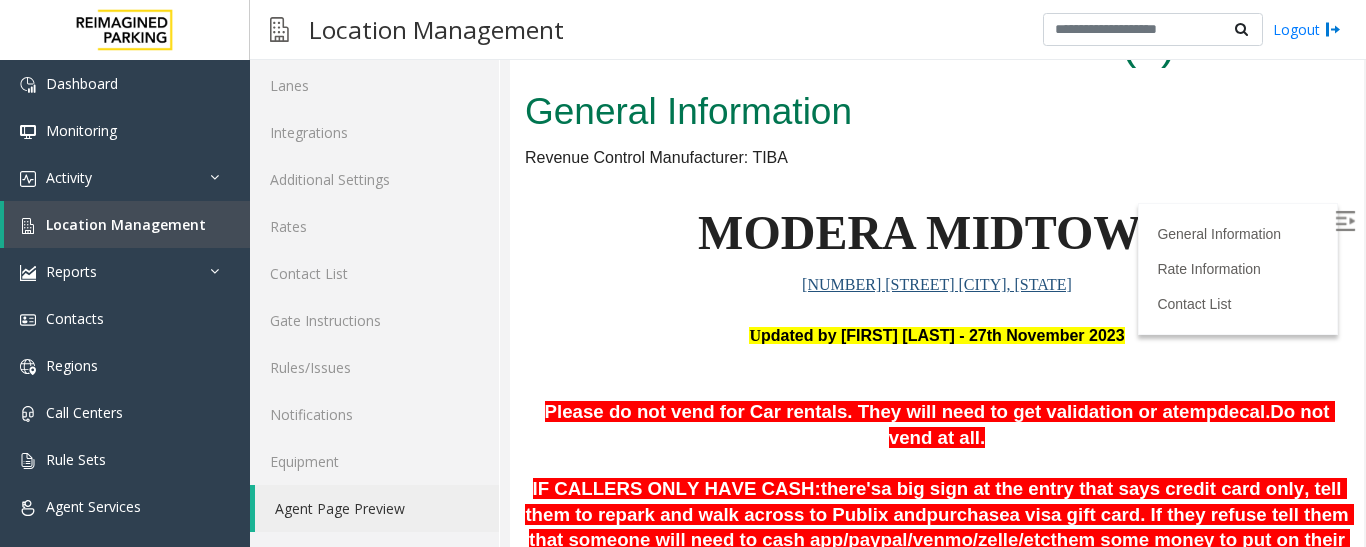 scroll, scrollTop: 0, scrollLeft: 0, axis: both 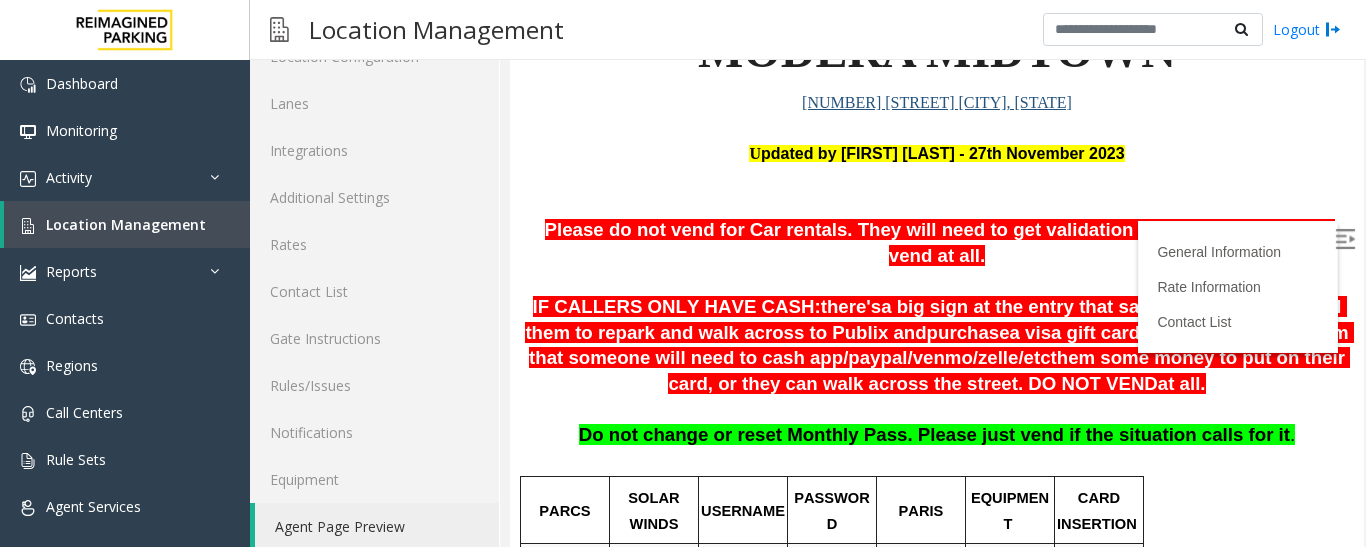 drag, startPoint x: 547, startPoint y: 282, endPoint x: 1098, endPoint y: 367, distance: 557.5177 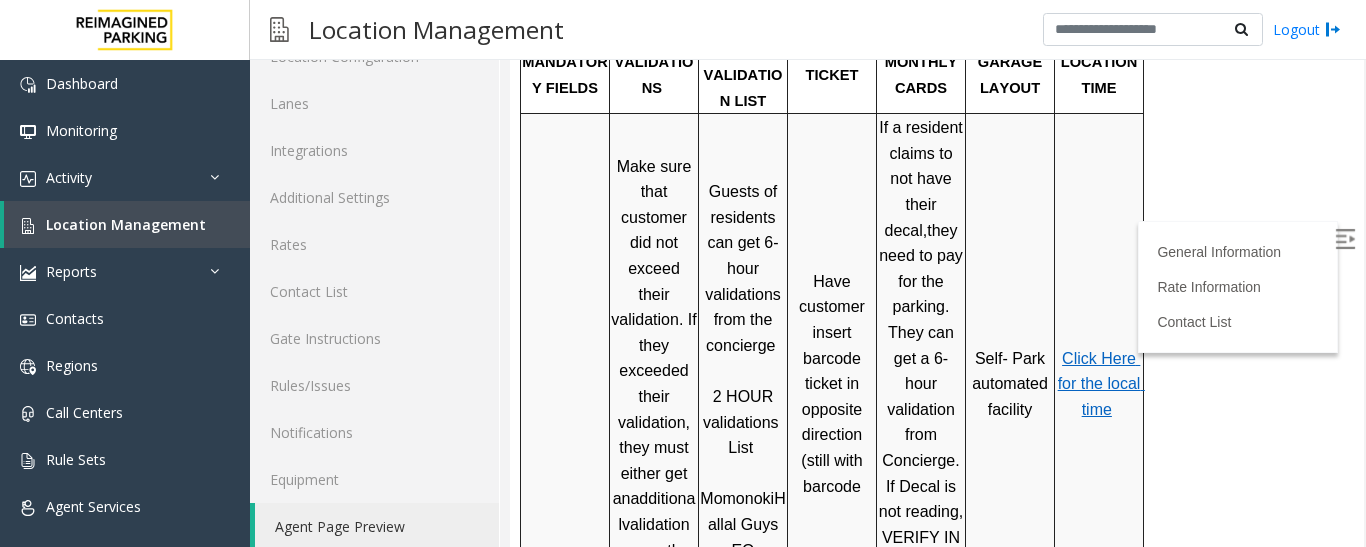scroll, scrollTop: 800, scrollLeft: 0, axis: vertical 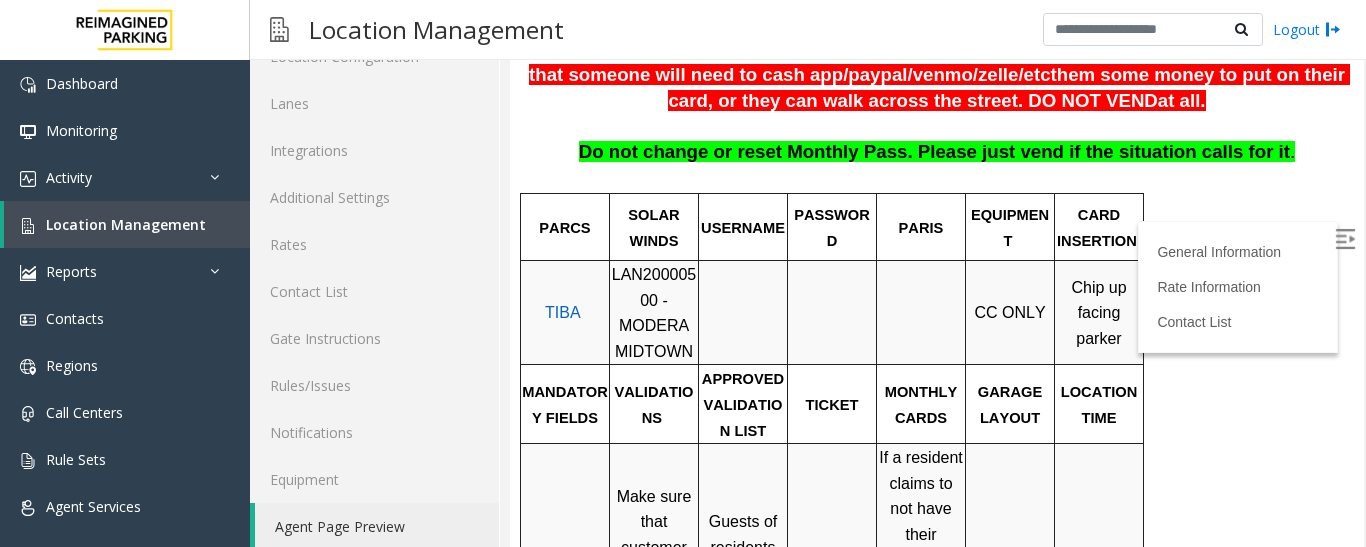 drag, startPoint x: 1338, startPoint y: 266, endPoint x: 1872, endPoint y: 239, distance: 534.6821 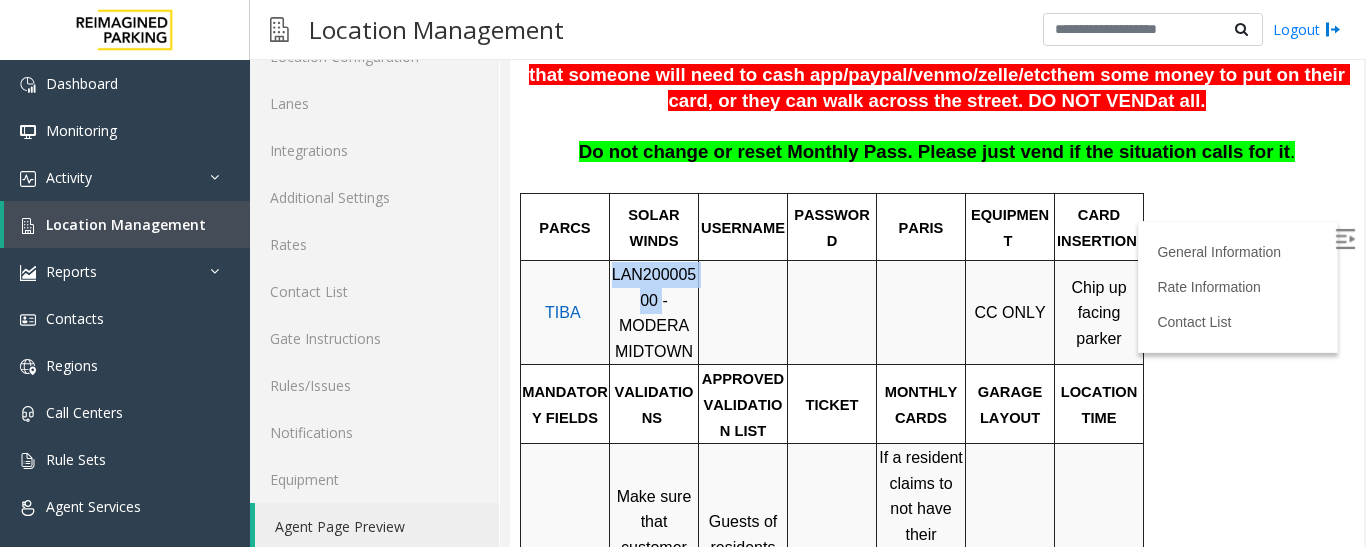 click on "LAN20000500 - MODERA MIDTOWN" at bounding box center [654, 313] 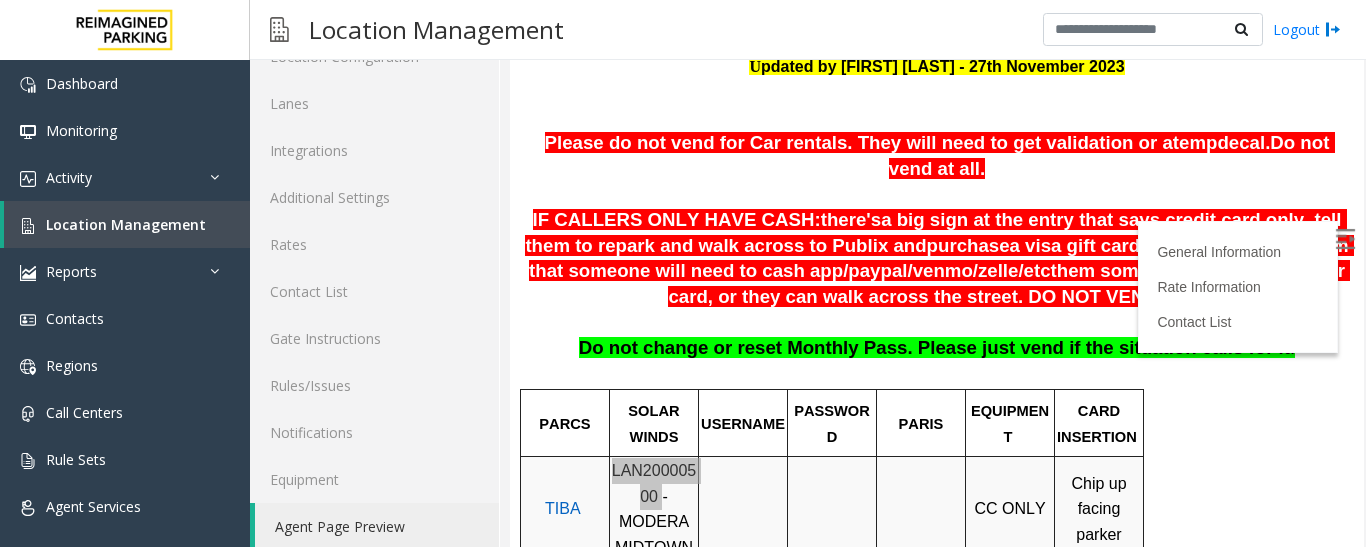 scroll, scrollTop: 283, scrollLeft: 0, axis: vertical 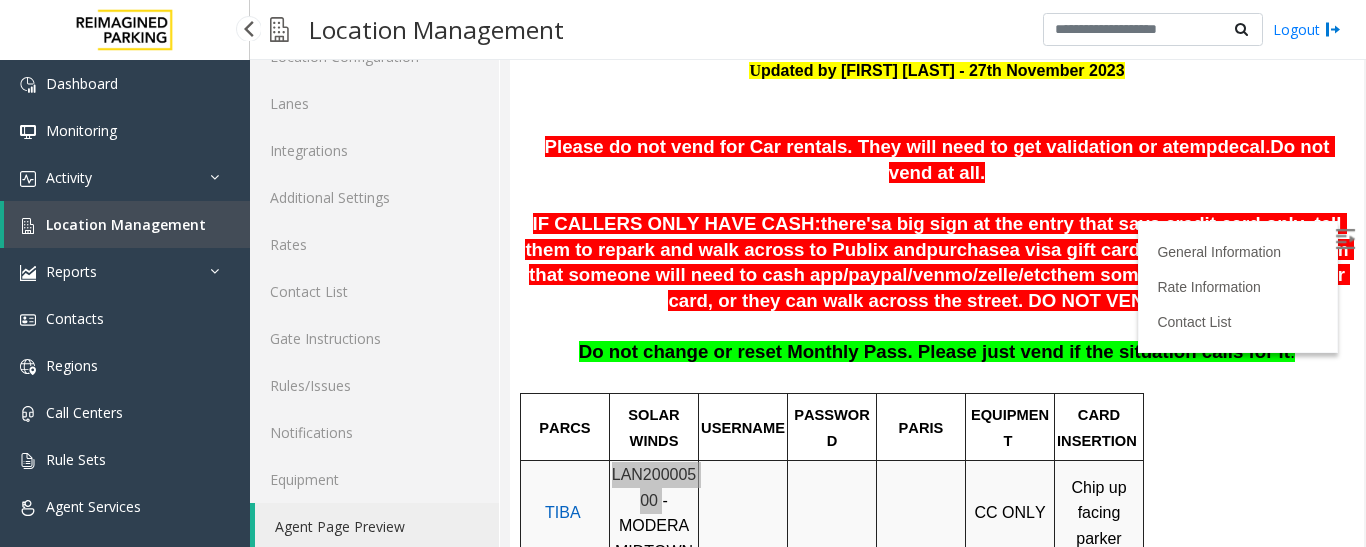 click on "Location Management" at bounding box center [126, 224] 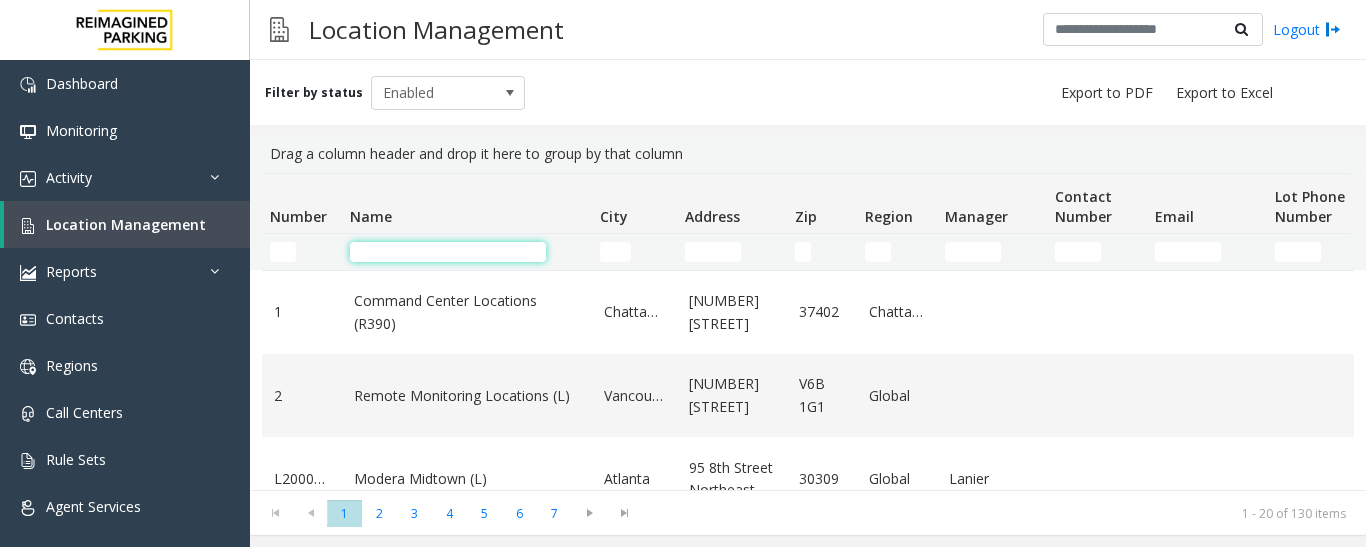 click 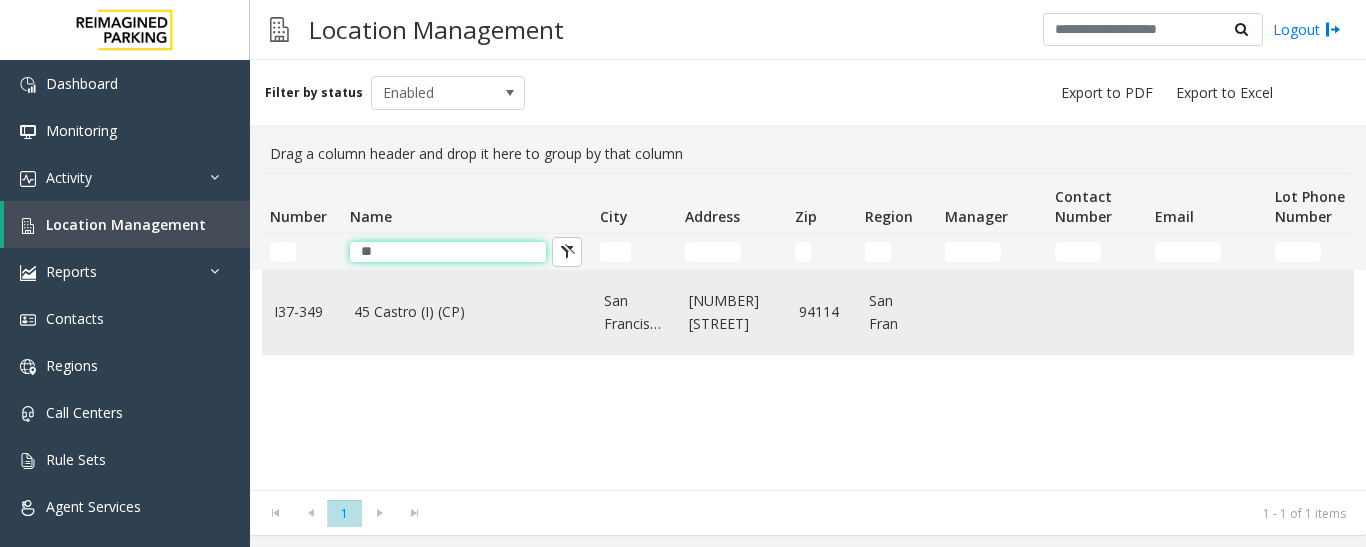 type on "**" 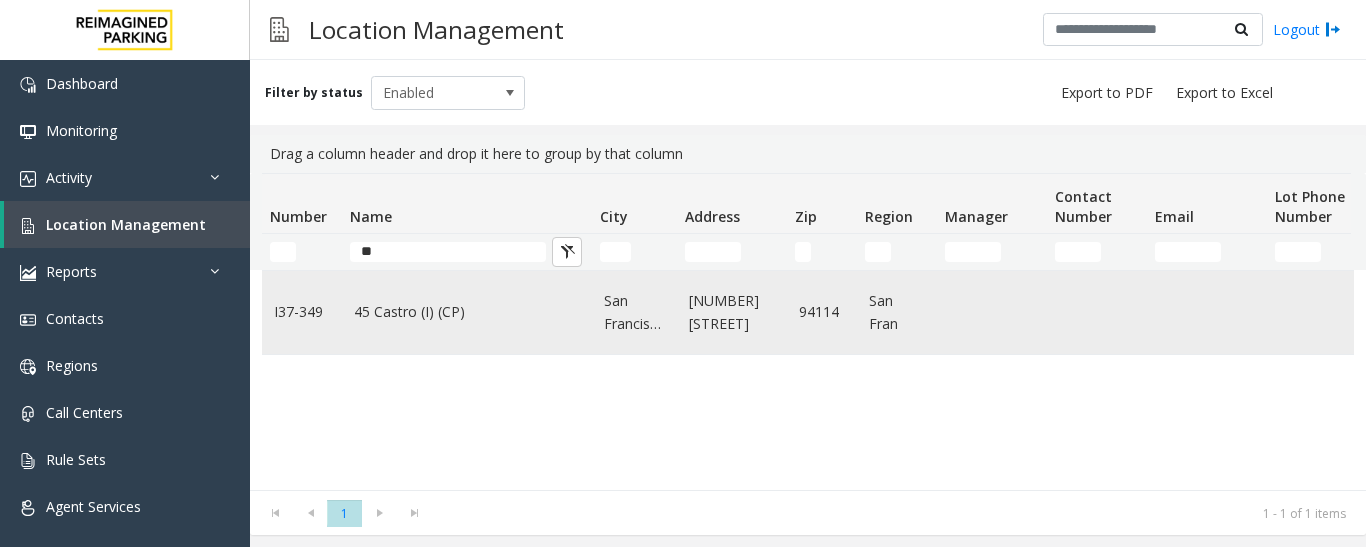 click on "45 Castro (I) (CP)" 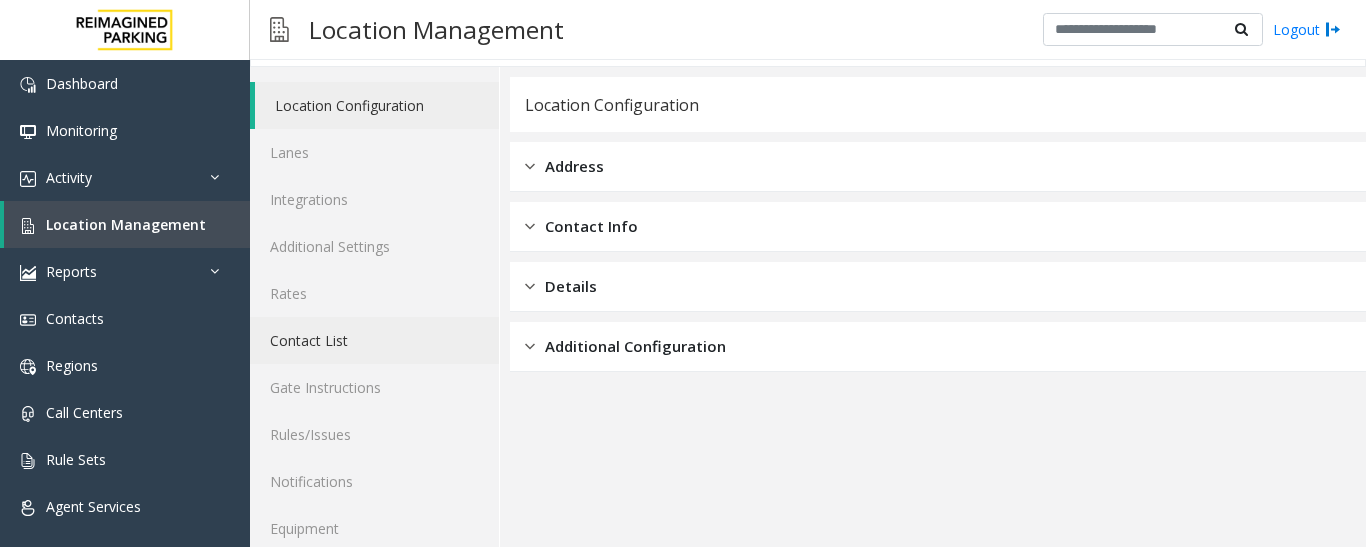 scroll, scrollTop: 112, scrollLeft: 0, axis: vertical 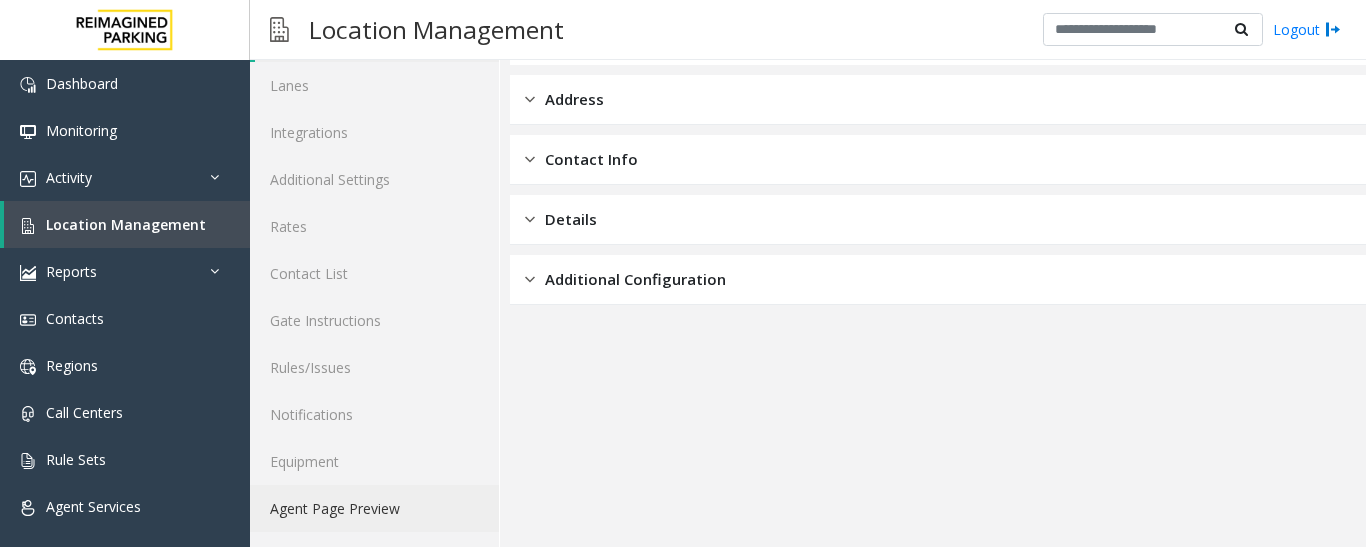 click on "Agent Page Preview" 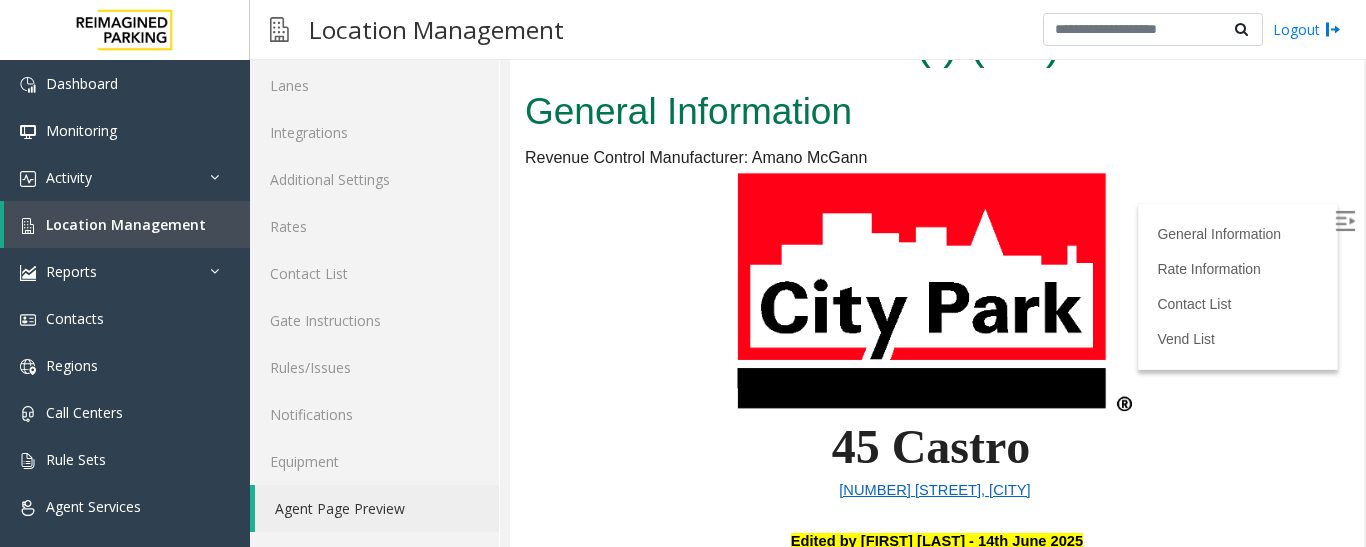 scroll, scrollTop: 0, scrollLeft: 0, axis: both 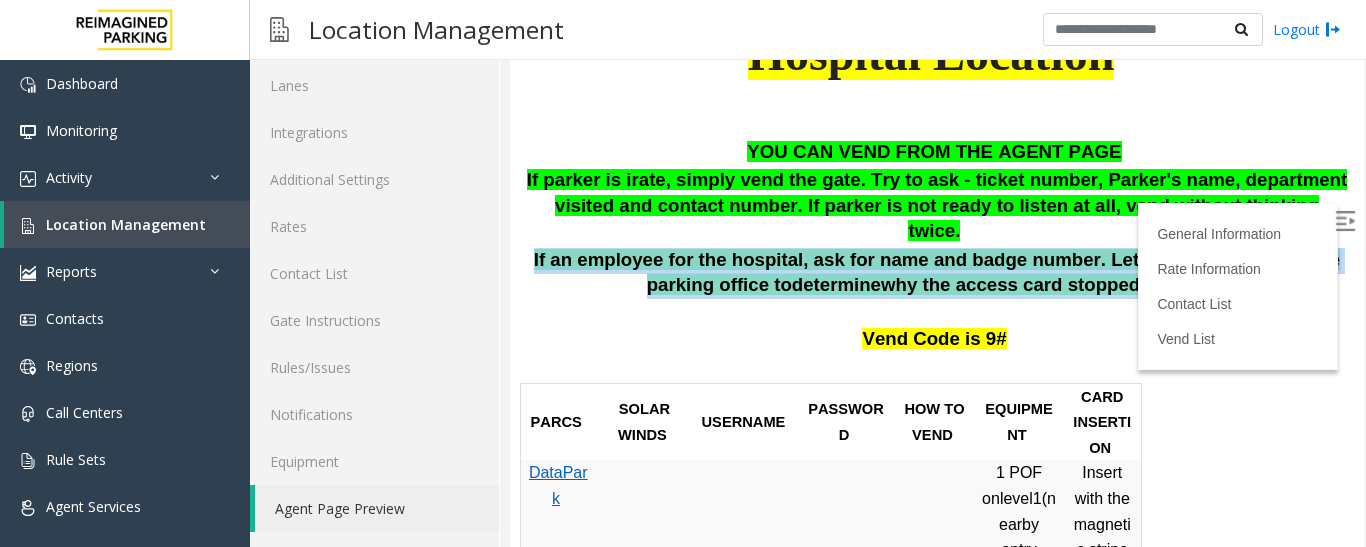 drag, startPoint x: 536, startPoint y: 235, endPoint x: 1228, endPoint y: 258, distance: 692.38214 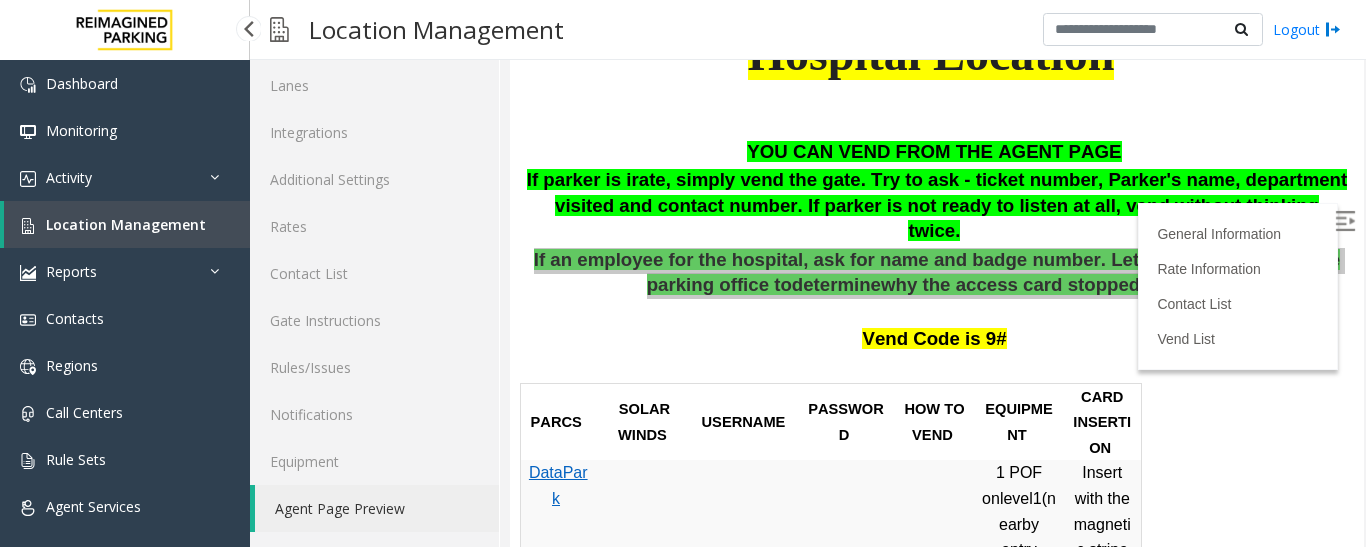 click on "Location Management" at bounding box center (126, 224) 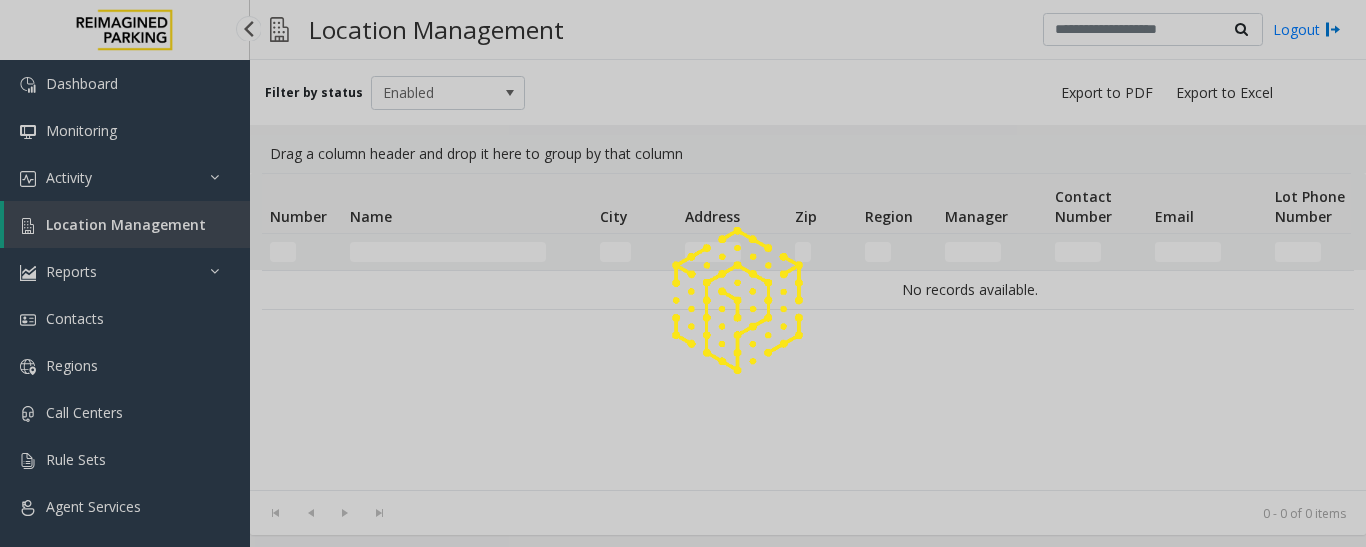 scroll, scrollTop: 0, scrollLeft: 0, axis: both 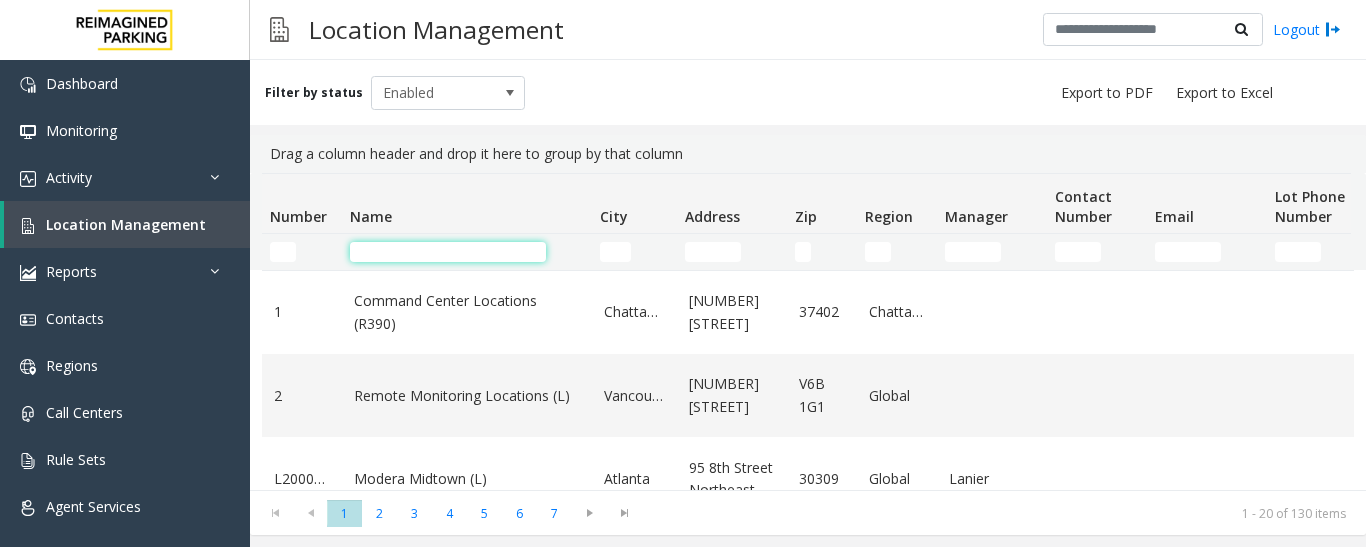 click 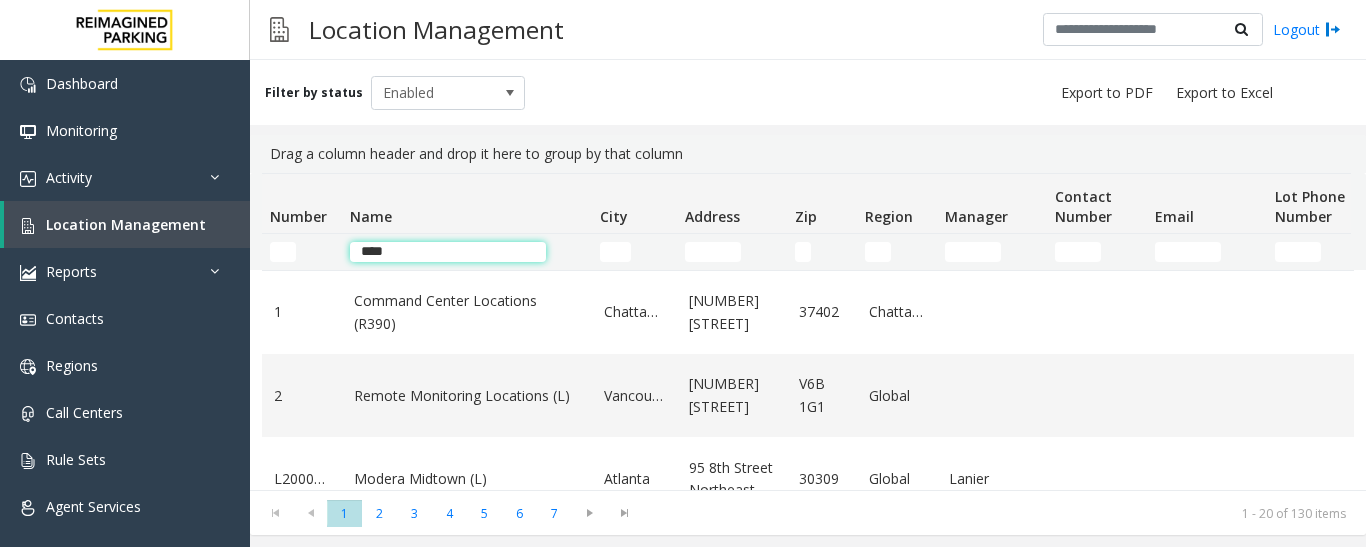 type on "*****" 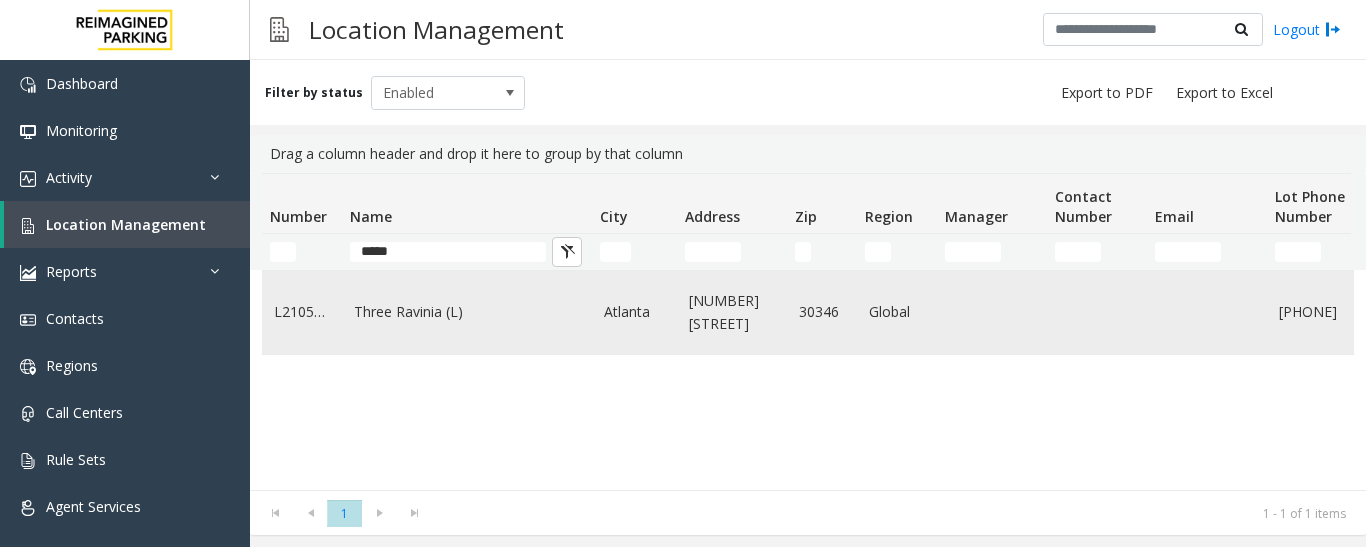 click on "Three Ravinia (L)" 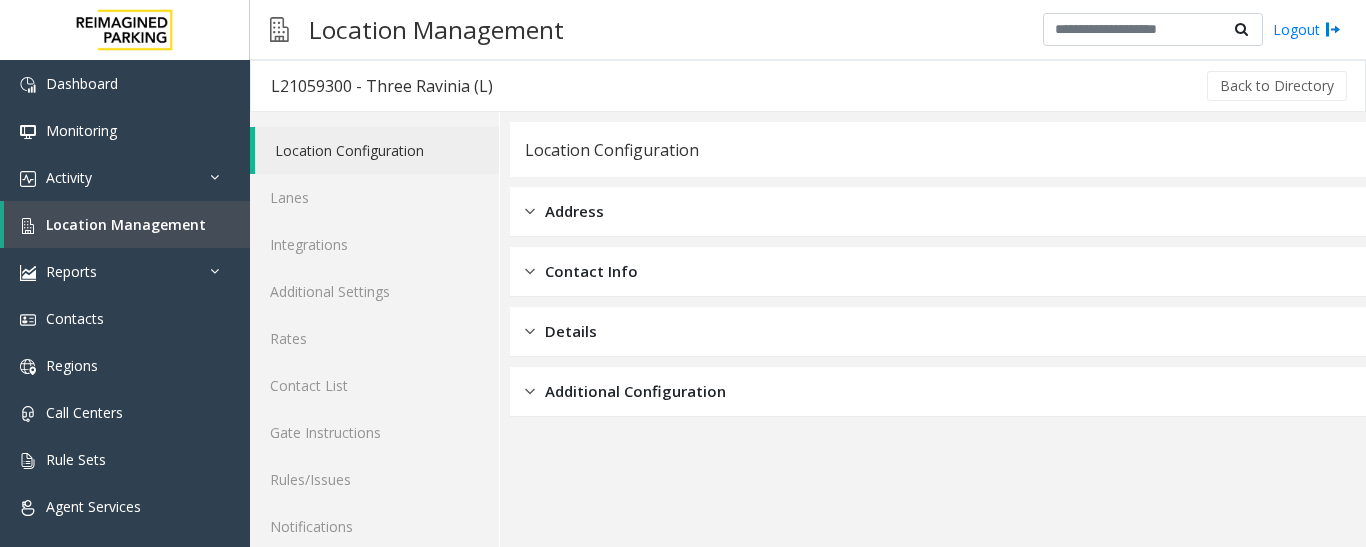 scroll, scrollTop: 112, scrollLeft: 0, axis: vertical 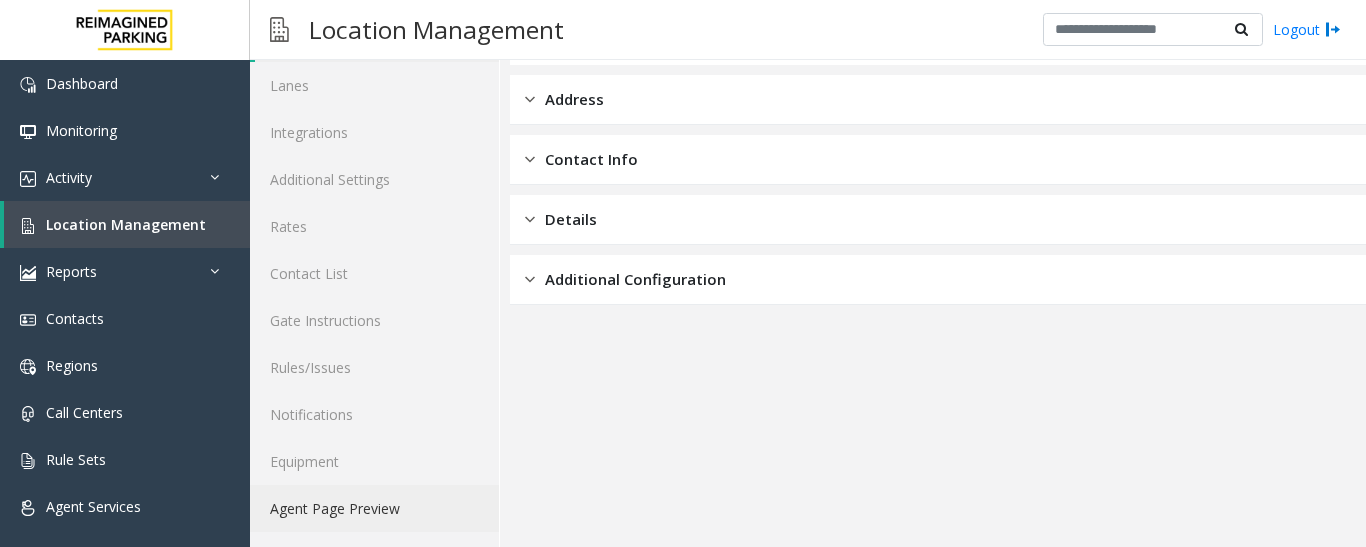 click on "Agent Page Preview" 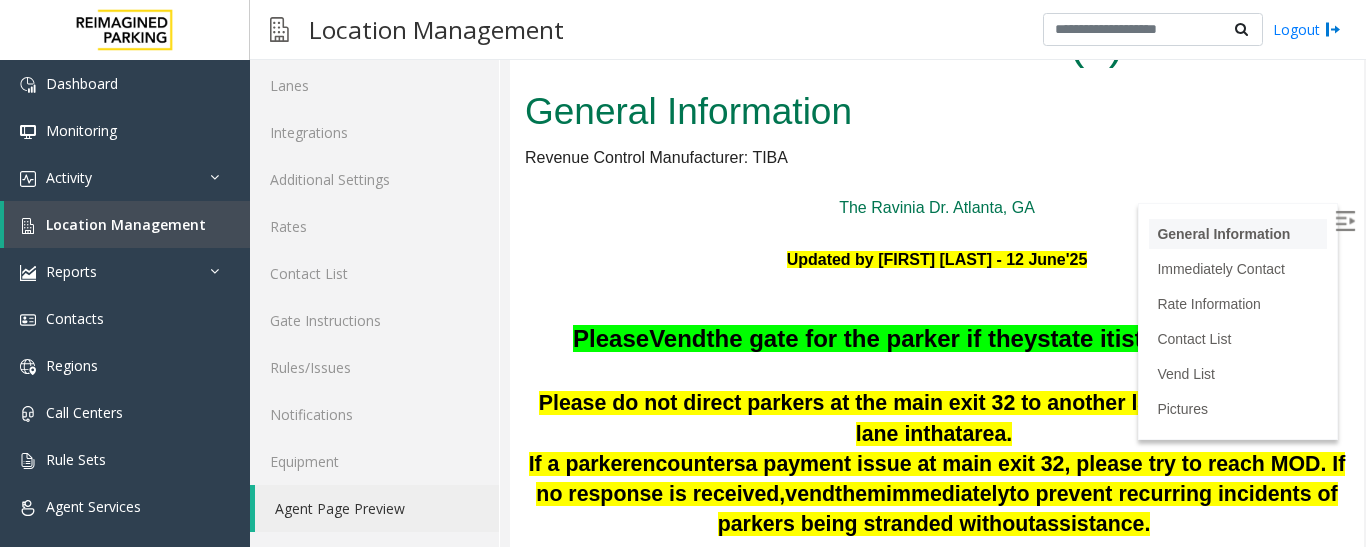 scroll, scrollTop: 0, scrollLeft: 0, axis: both 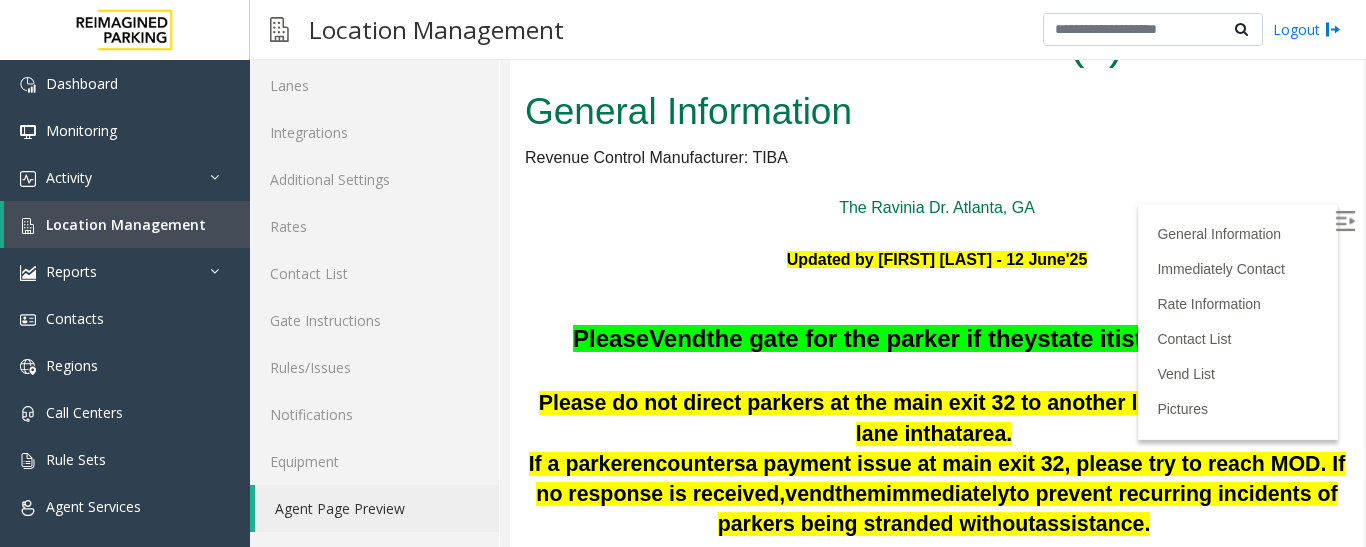 click at bounding box center [1345, 221] 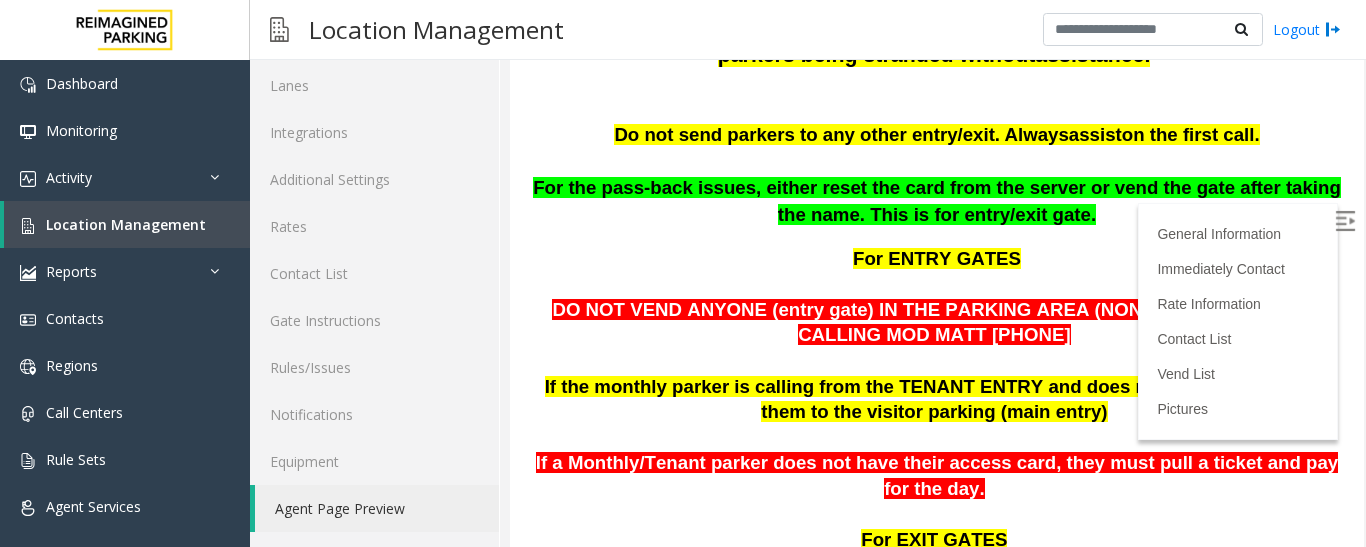 scroll, scrollTop: 626, scrollLeft: 0, axis: vertical 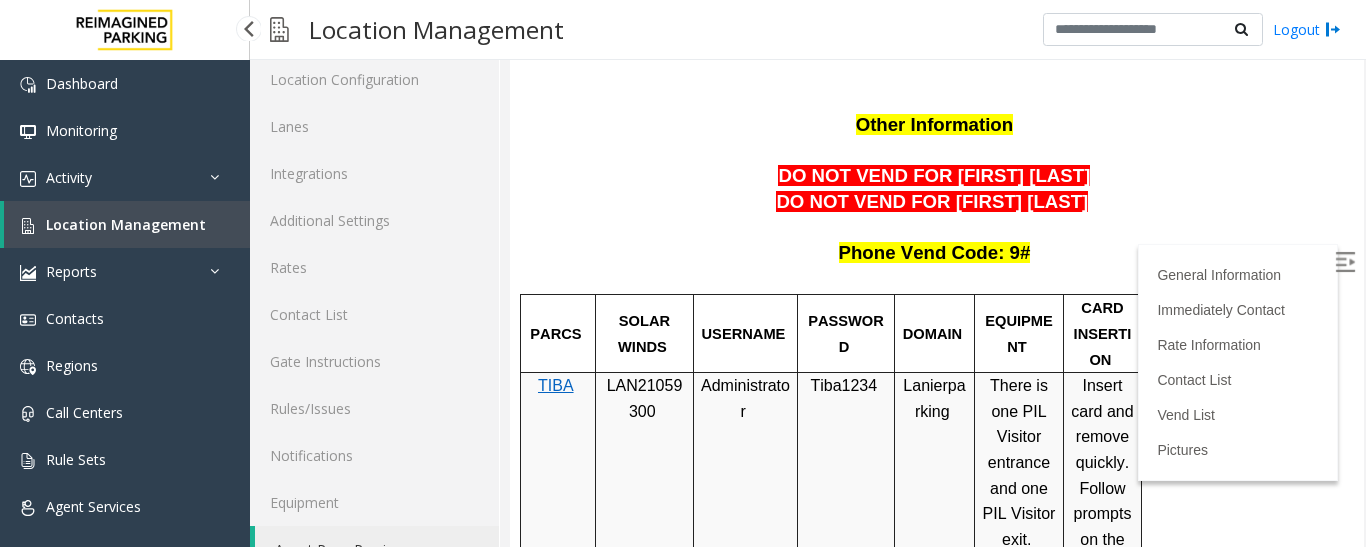 click on "Location Management" at bounding box center [127, 224] 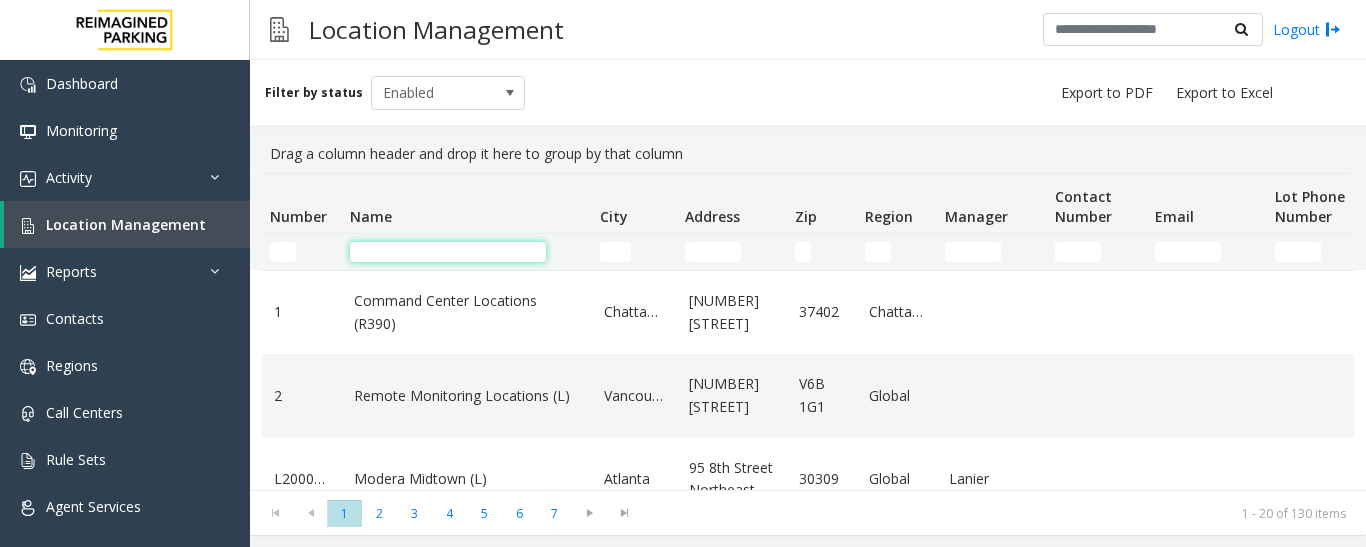 click 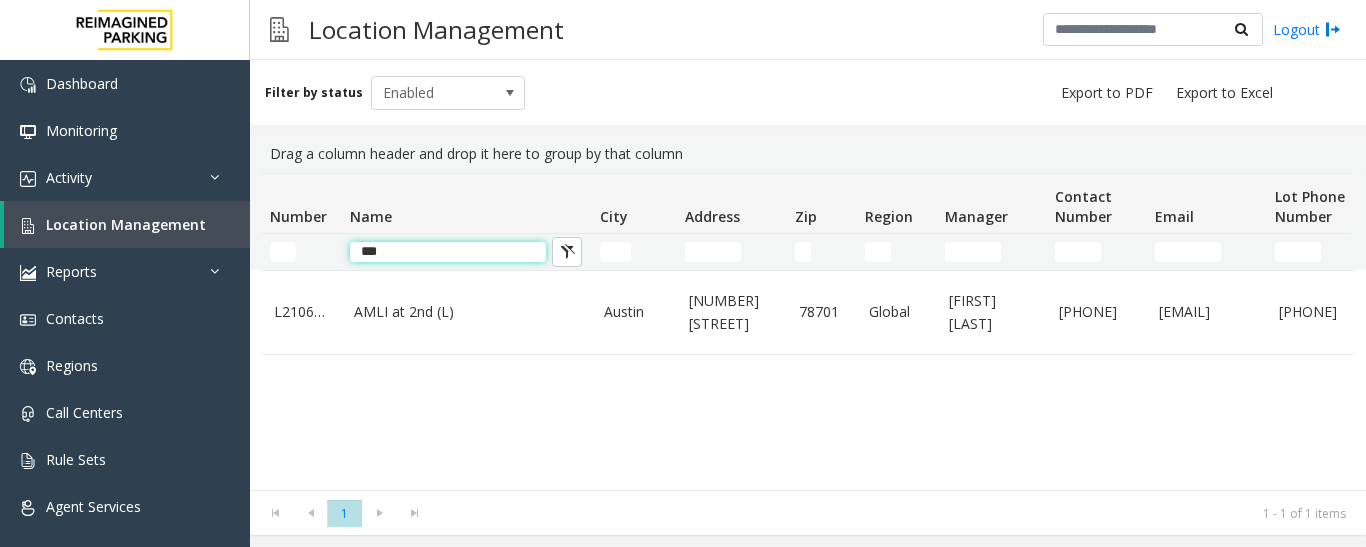 scroll, scrollTop: 0, scrollLeft: 0, axis: both 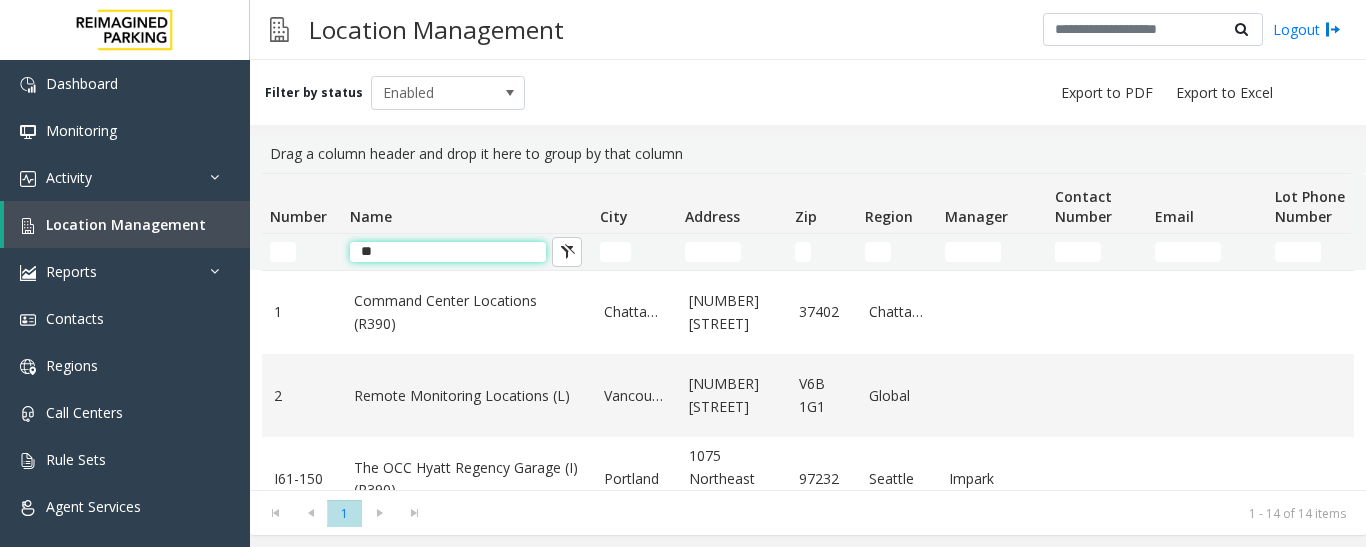 type on "*" 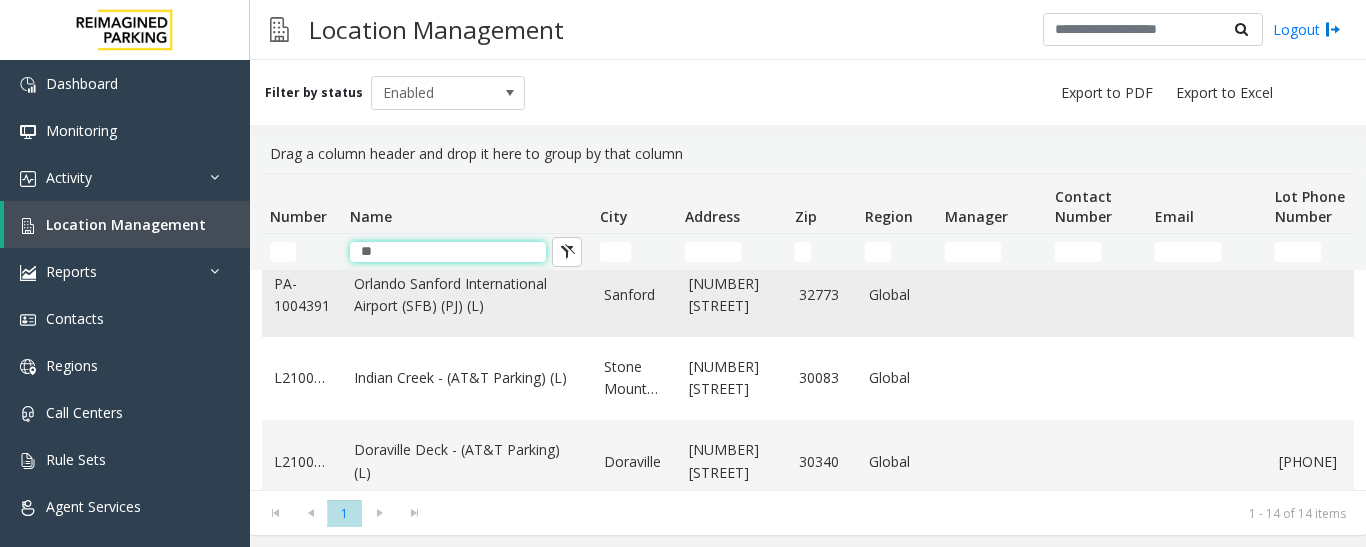 scroll, scrollTop: 300, scrollLeft: 0, axis: vertical 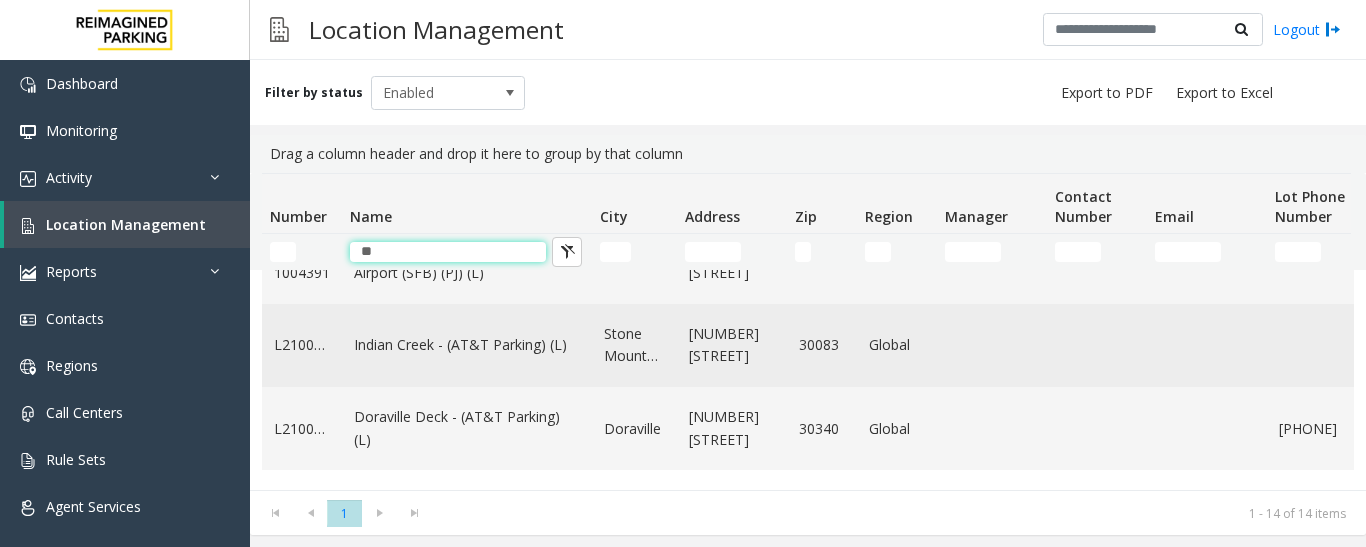 type on "**" 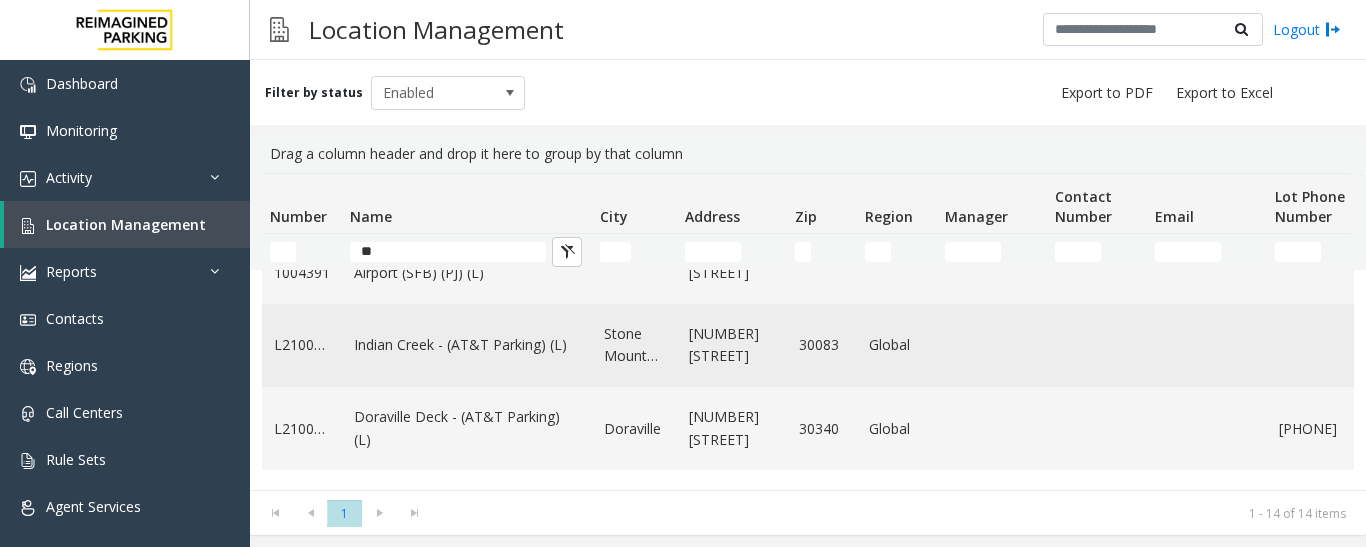 click on "Indian Creek - (AT&T Parking) (L)" 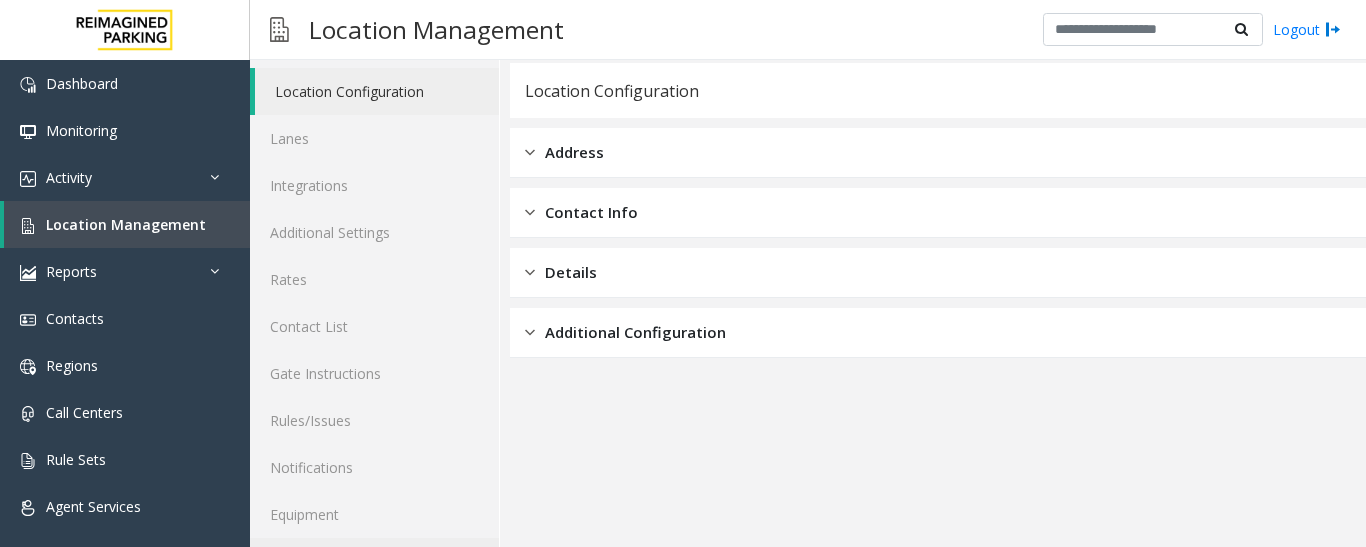 scroll, scrollTop: 112, scrollLeft: 0, axis: vertical 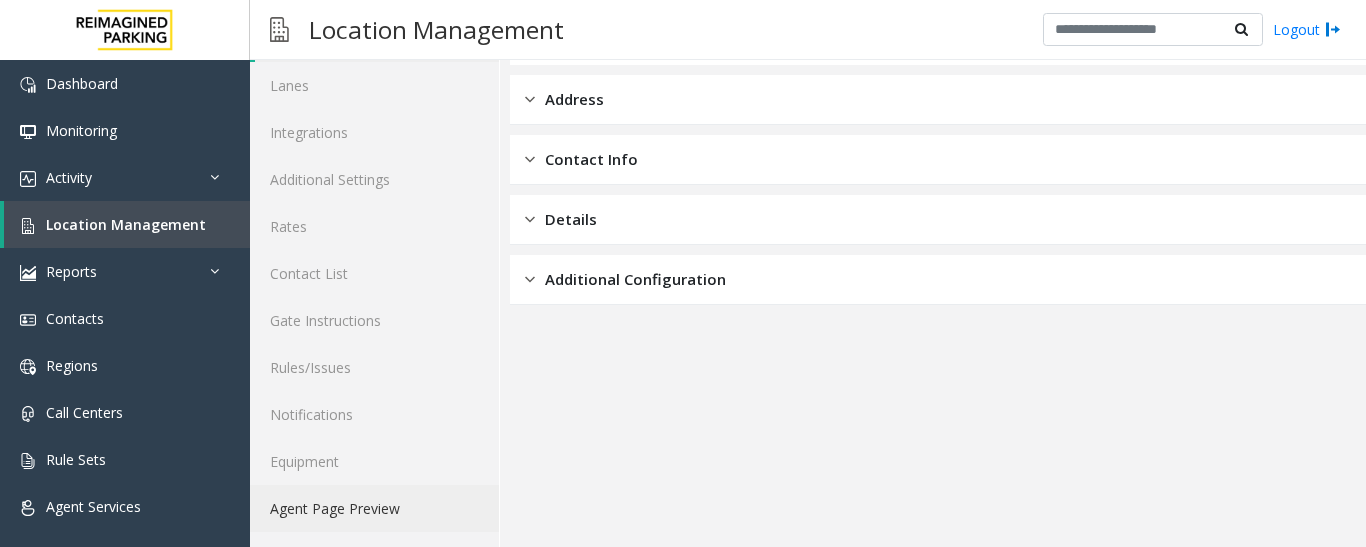 click on "Agent Page Preview" 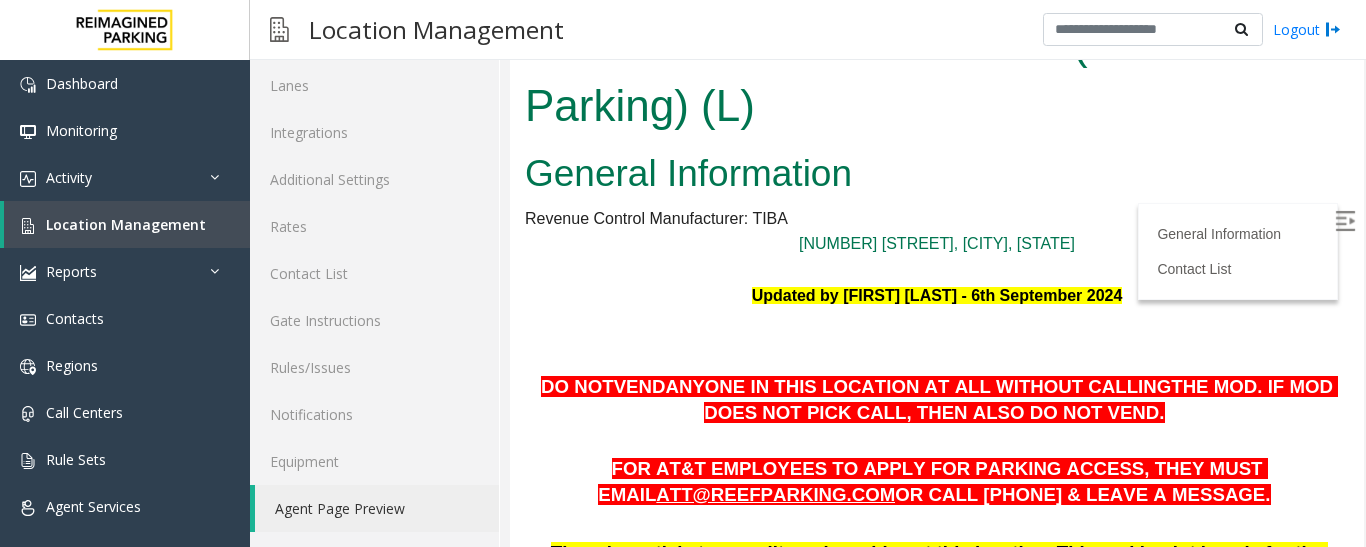 scroll, scrollTop: 0, scrollLeft: 0, axis: both 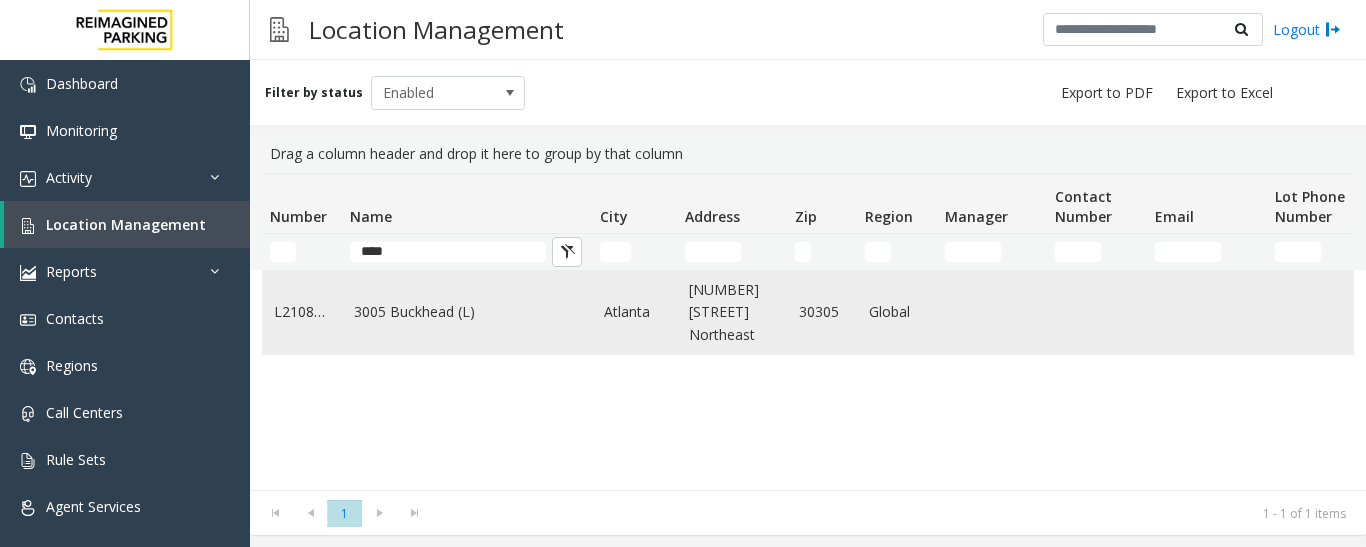 type on "****" 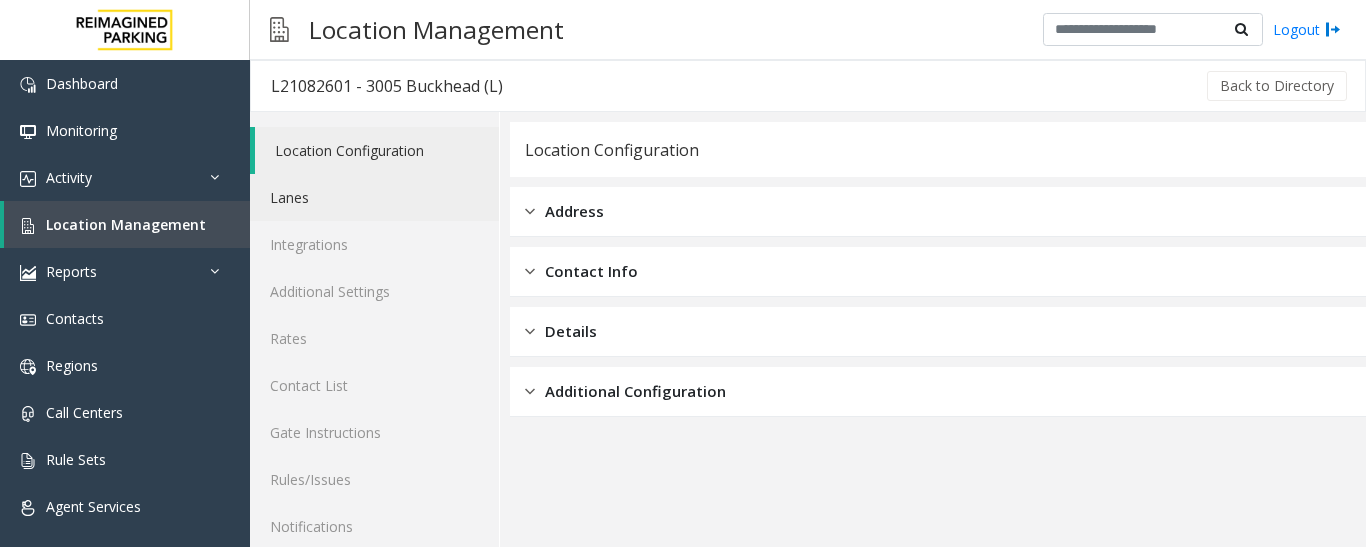 click on "Lanes" 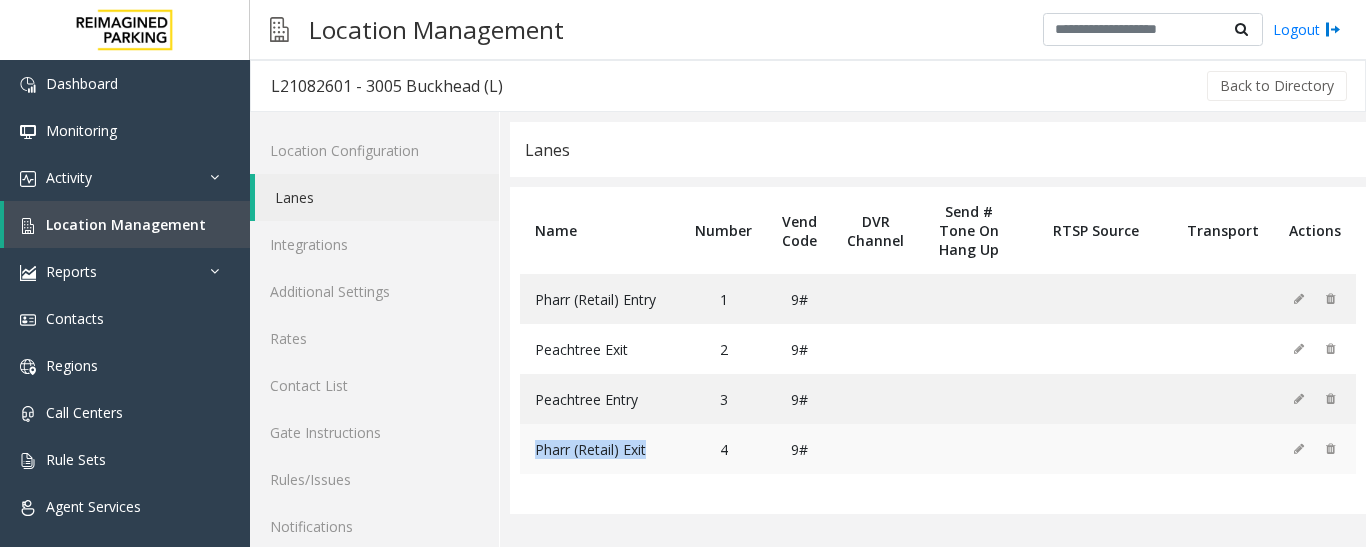 drag, startPoint x: 535, startPoint y: 455, endPoint x: 647, endPoint y: 456, distance: 112.00446 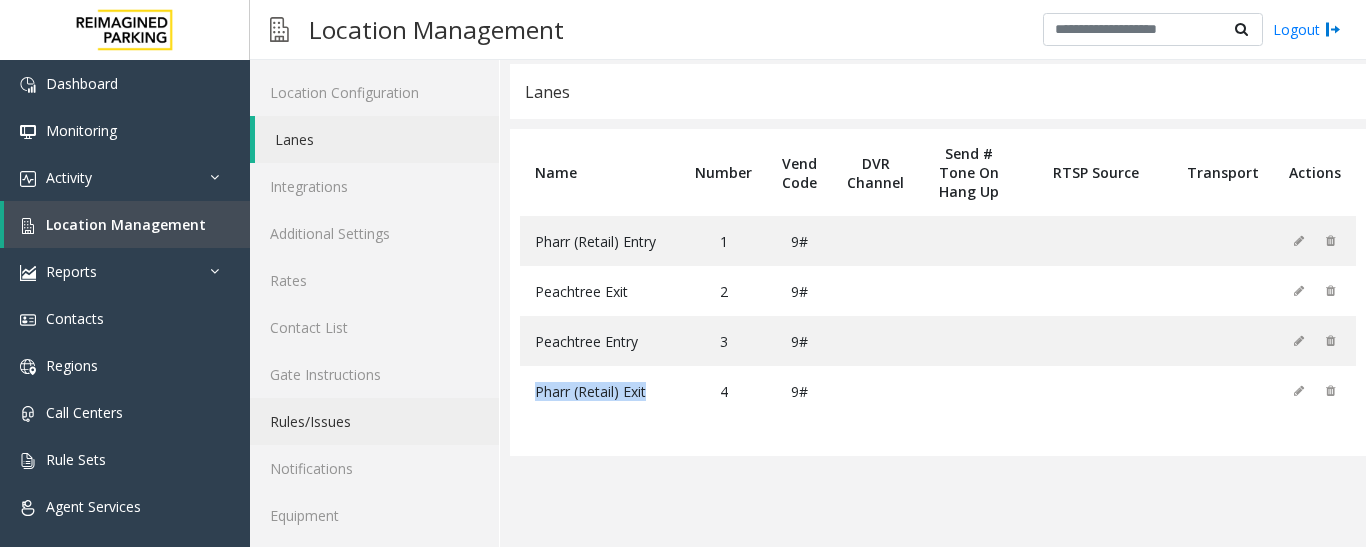 scroll, scrollTop: 112, scrollLeft: 0, axis: vertical 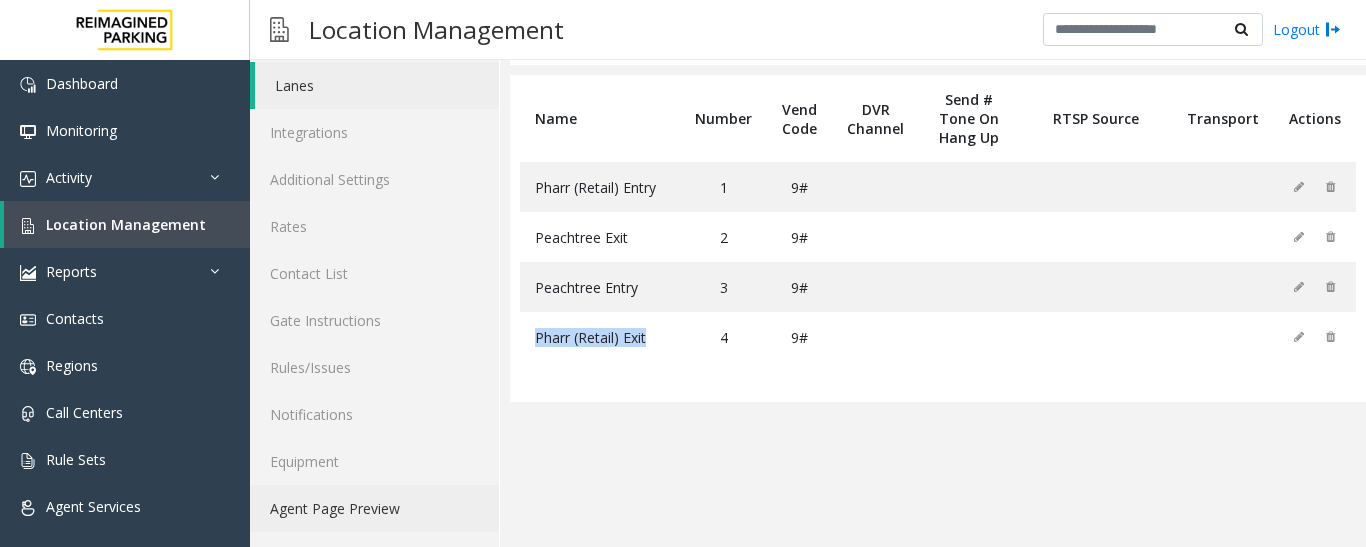 click on "Agent Page Preview" 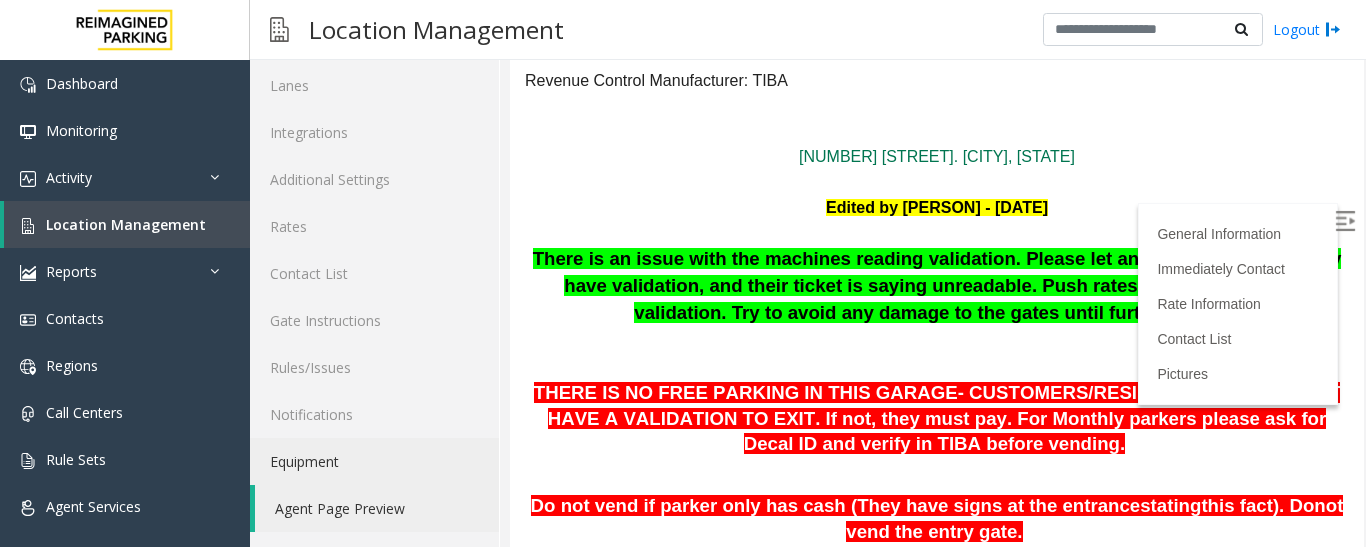 scroll, scrollTop: 100, scrollLeft: 0, axis: vertical 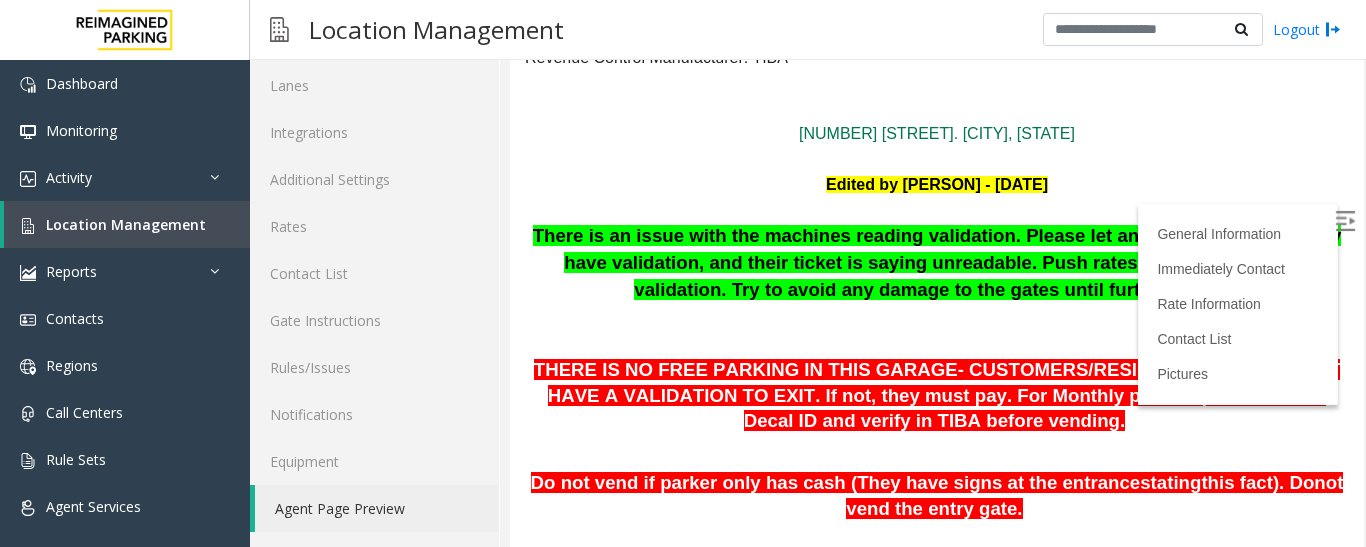 click at bounding box center [1347, 224] 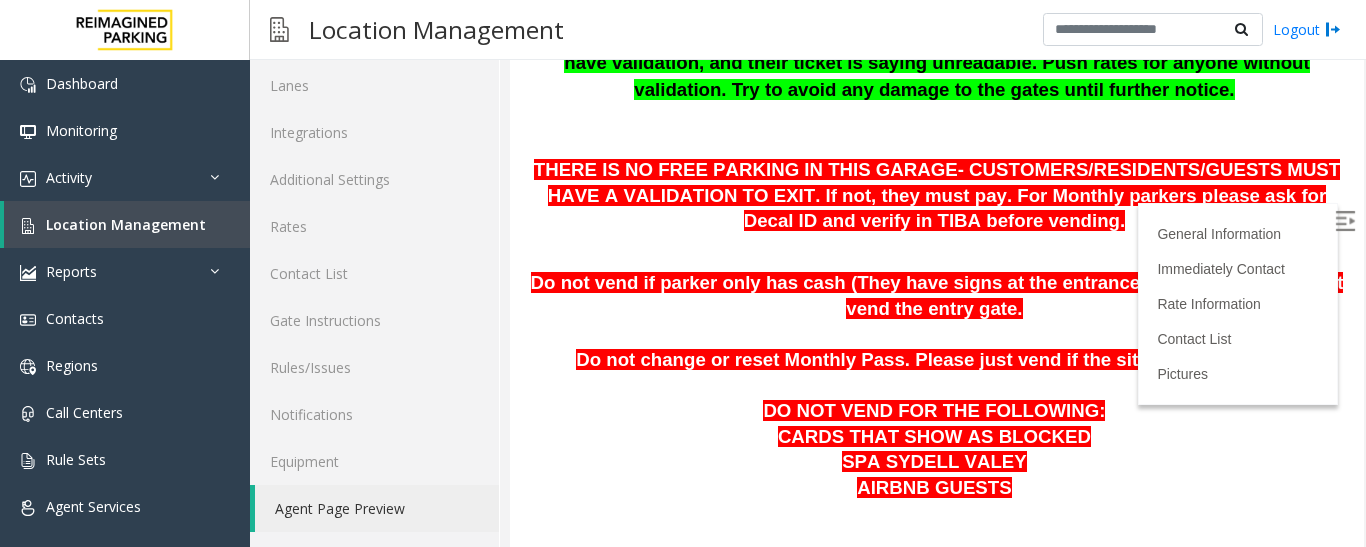 scroll, scrollTop: 0, scrollLeft: 0, axis: both 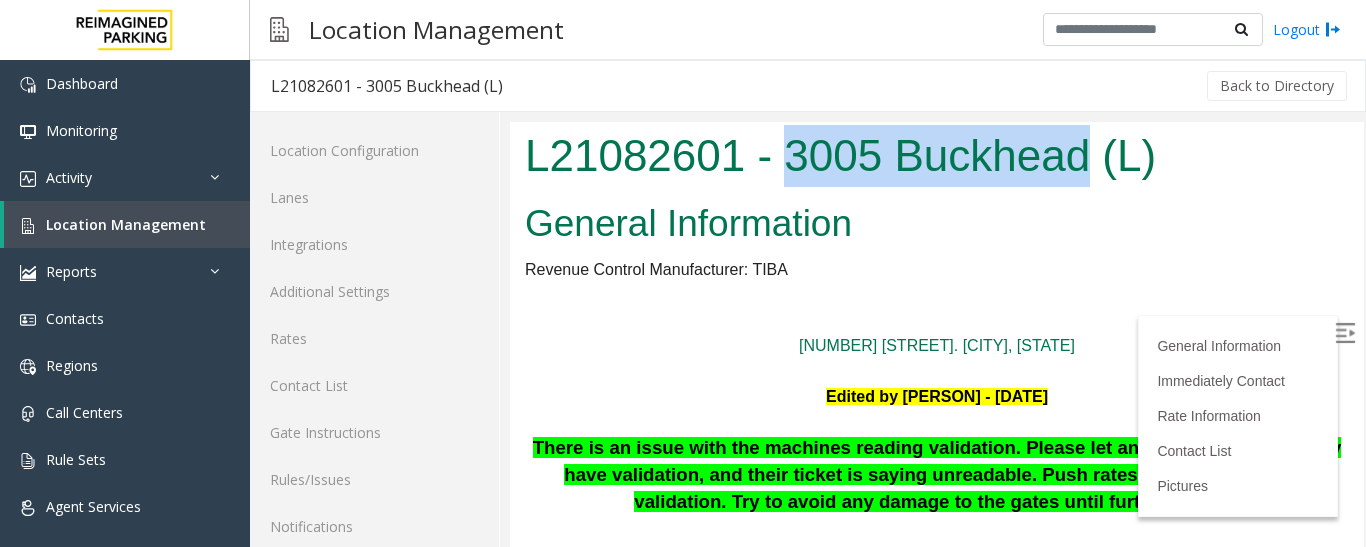 drag, startPoint x: 785, startPoint y: 141, endPoint x: 1090, endPoint y: 166, distance: 306.0229 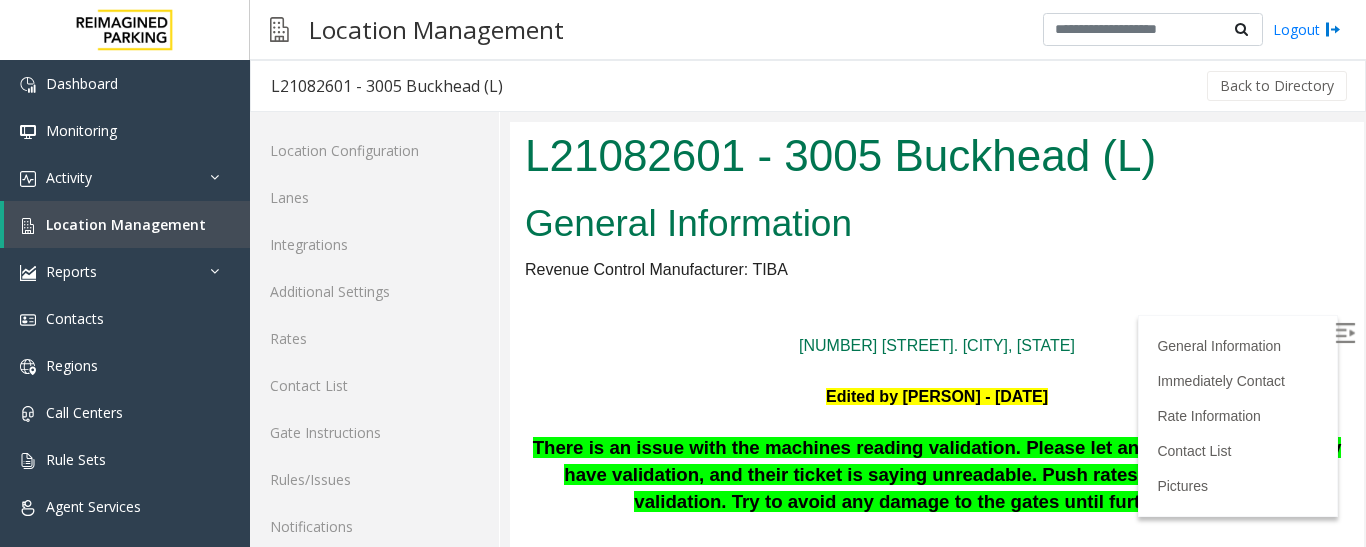 click on "General Information
Revenue Control Manufacturer: TIBA
3005 Peachtree Rd. NE Atlanta, GA Edited by Jeetendra - 22nd May 2025 There is an issue with the machines reading validation. Please let anyone out claiming they have validation, and their ticket is saying unreadable. Push rates for anyone without validation. Try to avoid any damage to the gates until further notice.   THERE IS NO FREE PARKING IN THIS GARAGE- CUSTOMERS/RESIDENTS/GUESTS MUST HAVE A VALIDATION TO EXIT. If not, they must pay. For Monthly parkers please ask for Decal ID and verify in TIBA before vending.     Do not vend if parker only has cash (They have signs at the entrance  stating  this fact). Do  not vend the entry gate.     Do not change or reset Monthly Pass. Please just vend if the situation calls for it.     DO NOT VEND FOR THE FOLLOWING:   CARDS THAT SHOW AS BLOCKED   SPA SYDELL VALEY   AIRBNB GUESTS       PARCS   TIBA   USERNAME   PASSWORD   PARIS   EQUIPMENT   CARD INSERTION" at bounding box center [937, 1832] 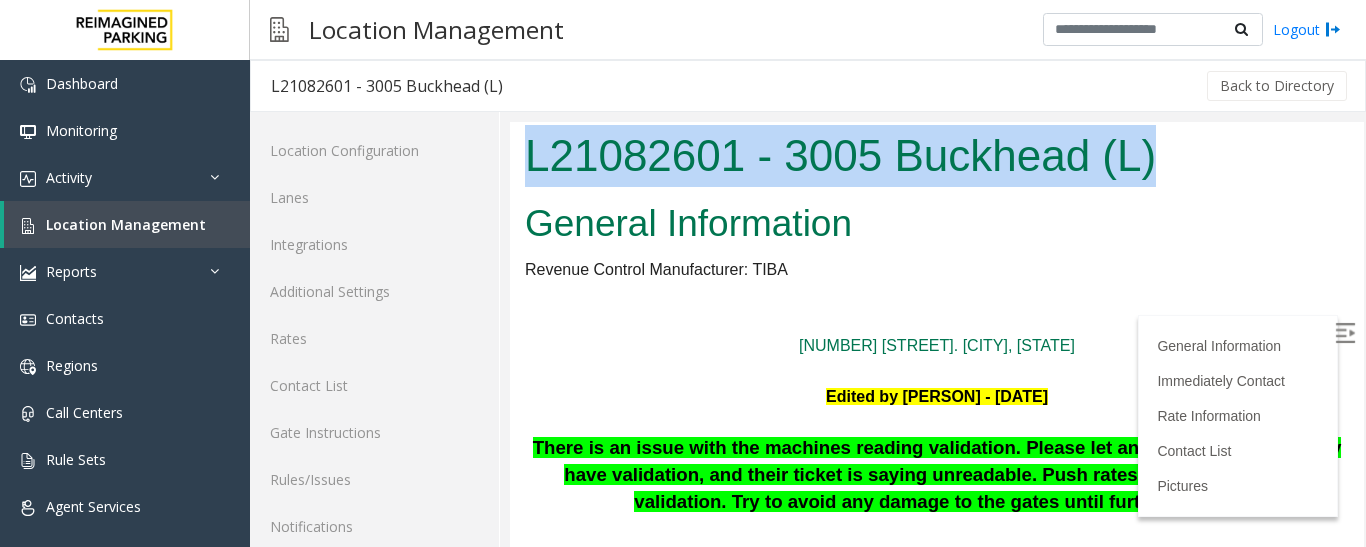 drag, startPoint x: 521, startPoint y: 152, endPoint x: 1154, endPoint y: 150, distance: 633.0032 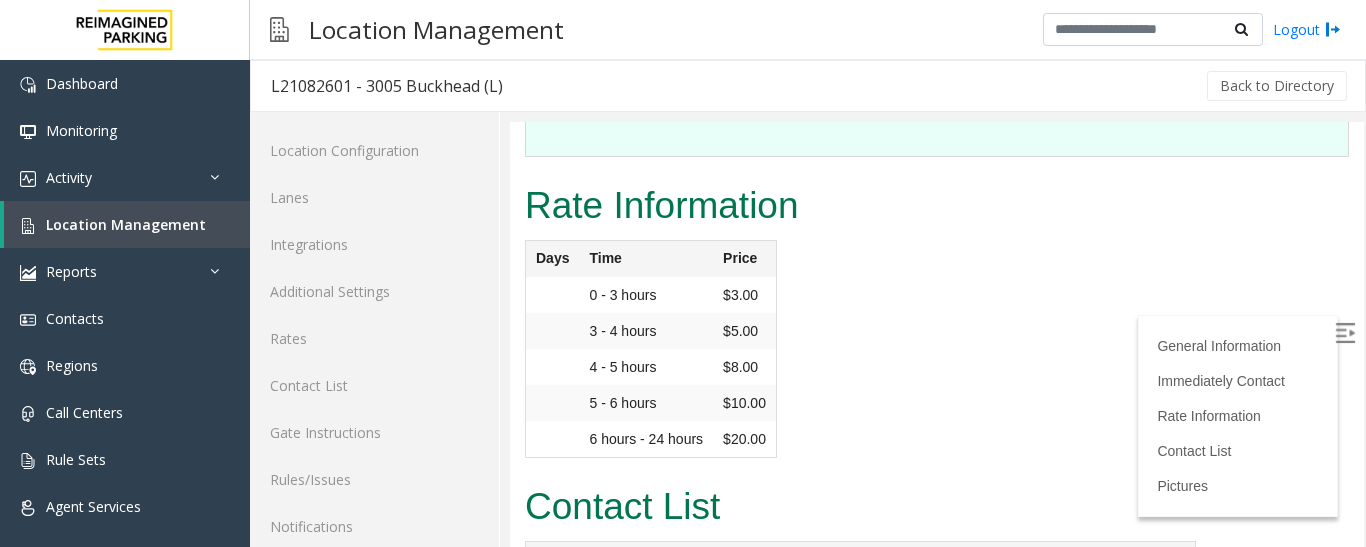 scroll, scrollTop: 4000, scrollLeft: 0, axis: vertical 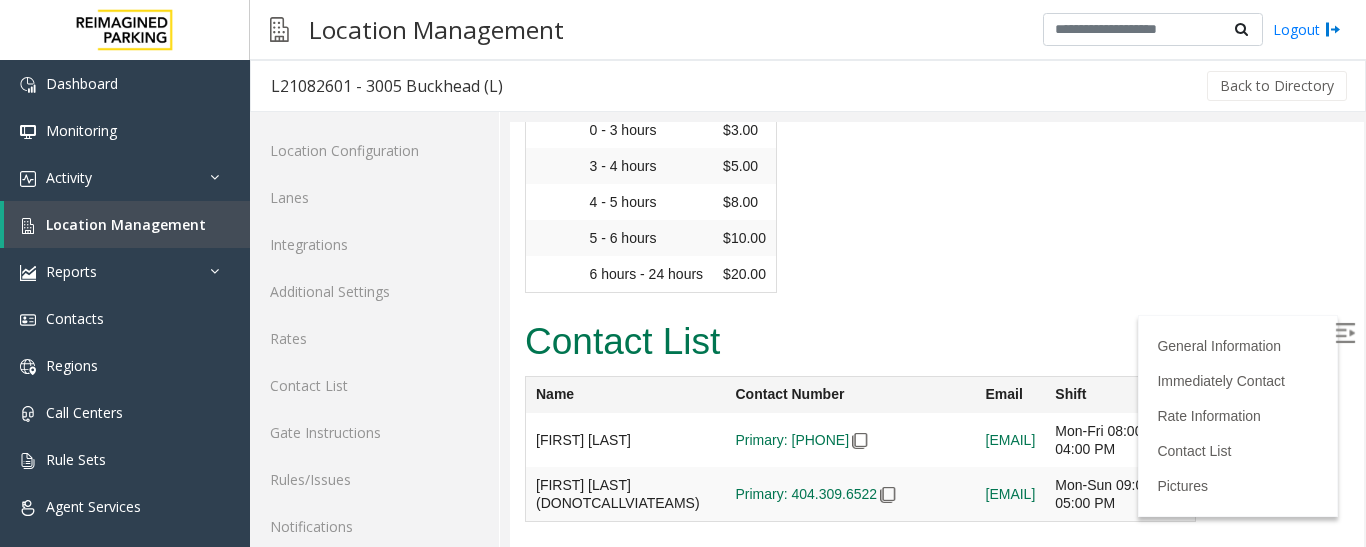 drag, startPoint x: 923, startPoint y: 177, endPoint x: 1159, endPoint y: 177, distance: 236 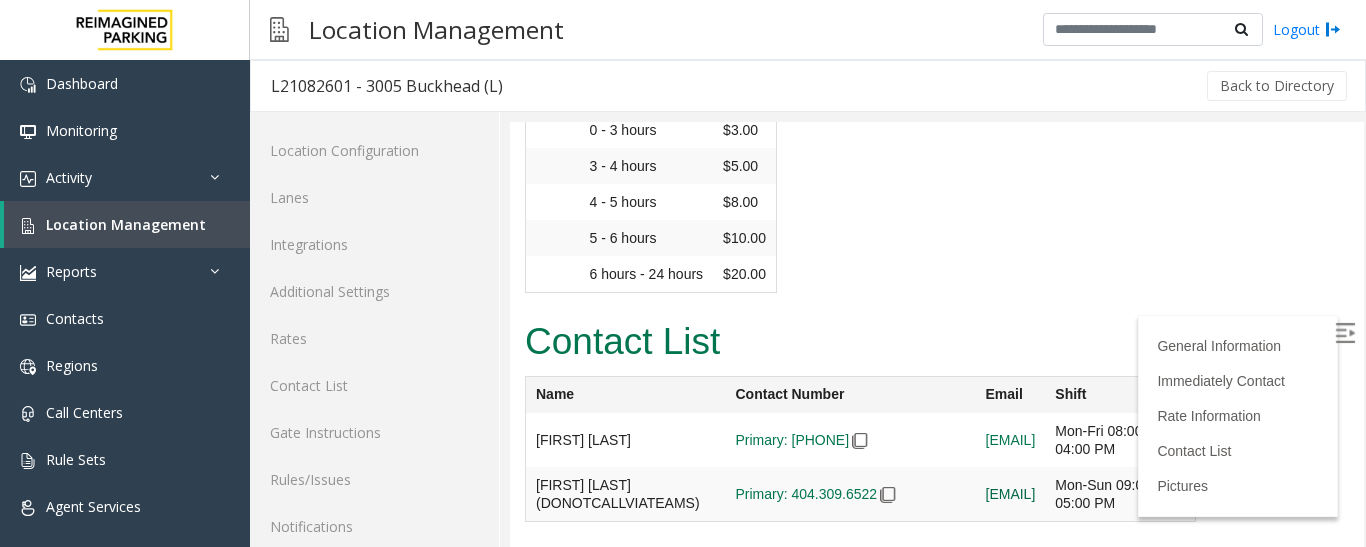 drag, startPoint x: 921, startPoint y: 250, endPoint x: 1187, endPoint y: 243, distance: 266.0921 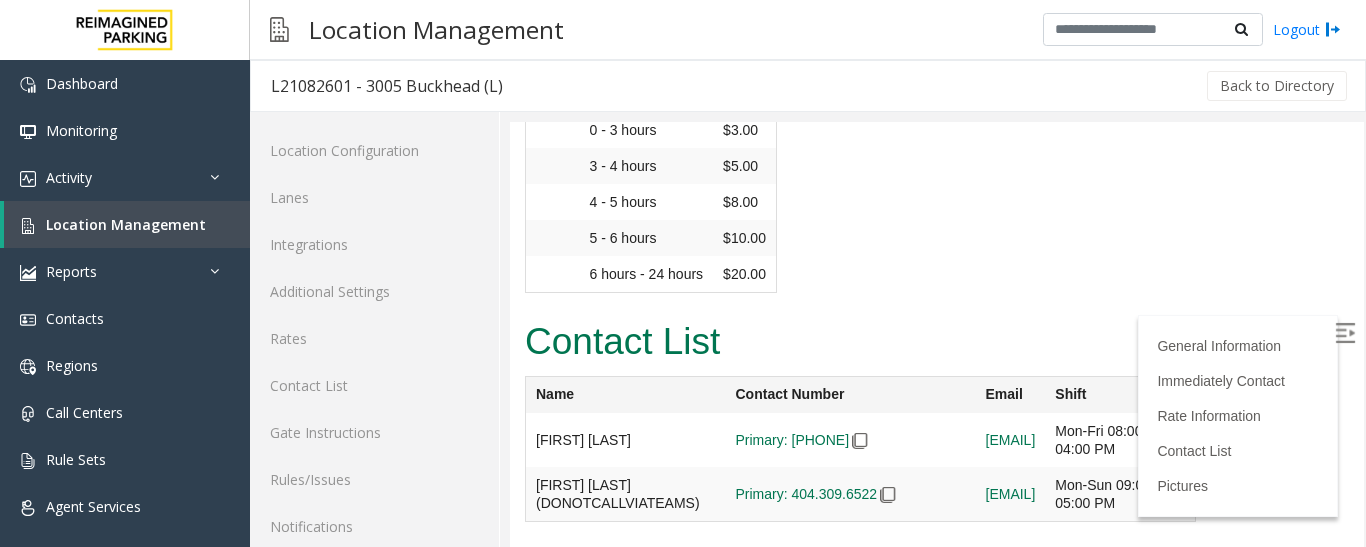 copy on "ethan.strickland@reimaginedparking.com" 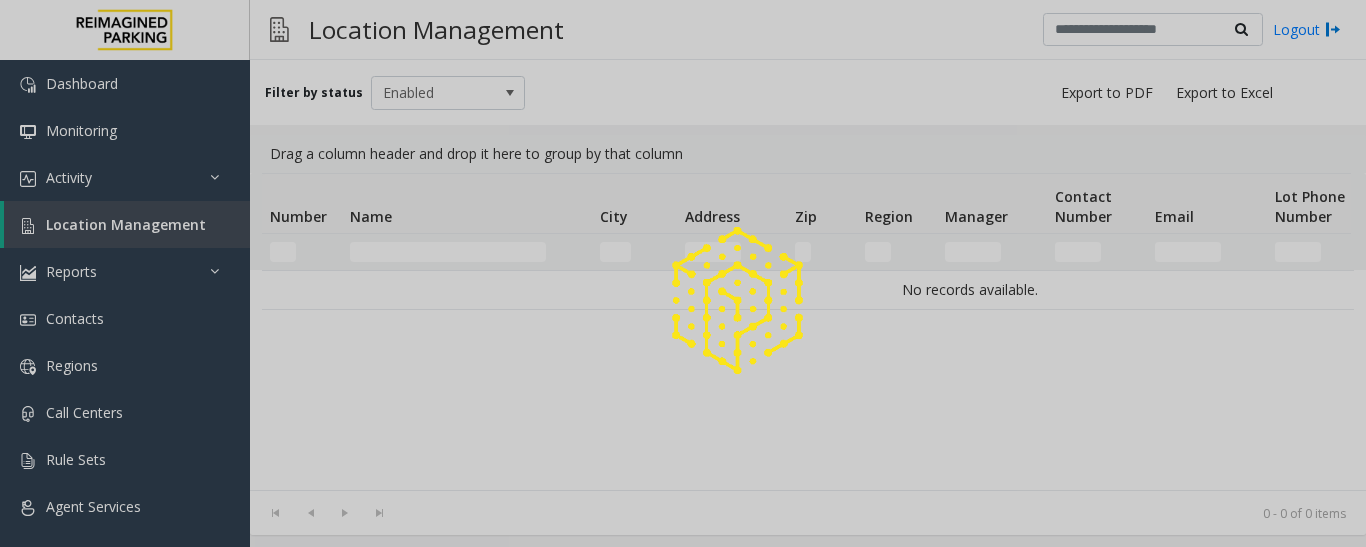 scroll, scrollTop: 0, scrollLeft: 0, axis: both 